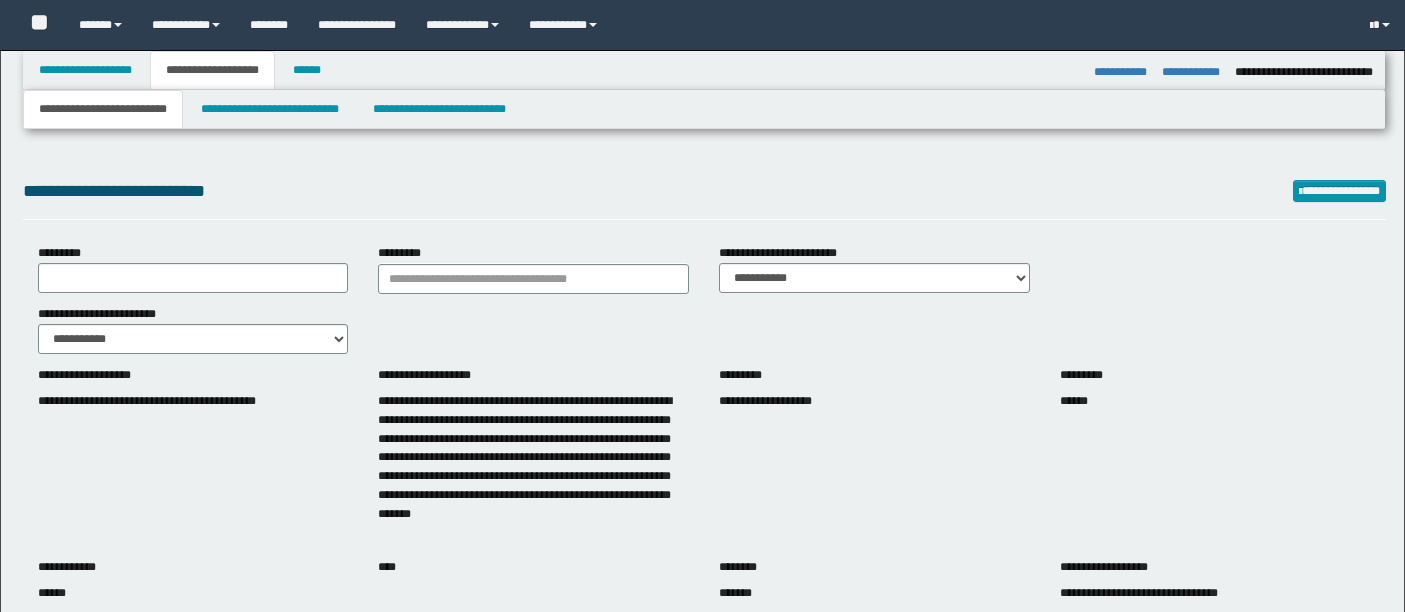 select on "*" 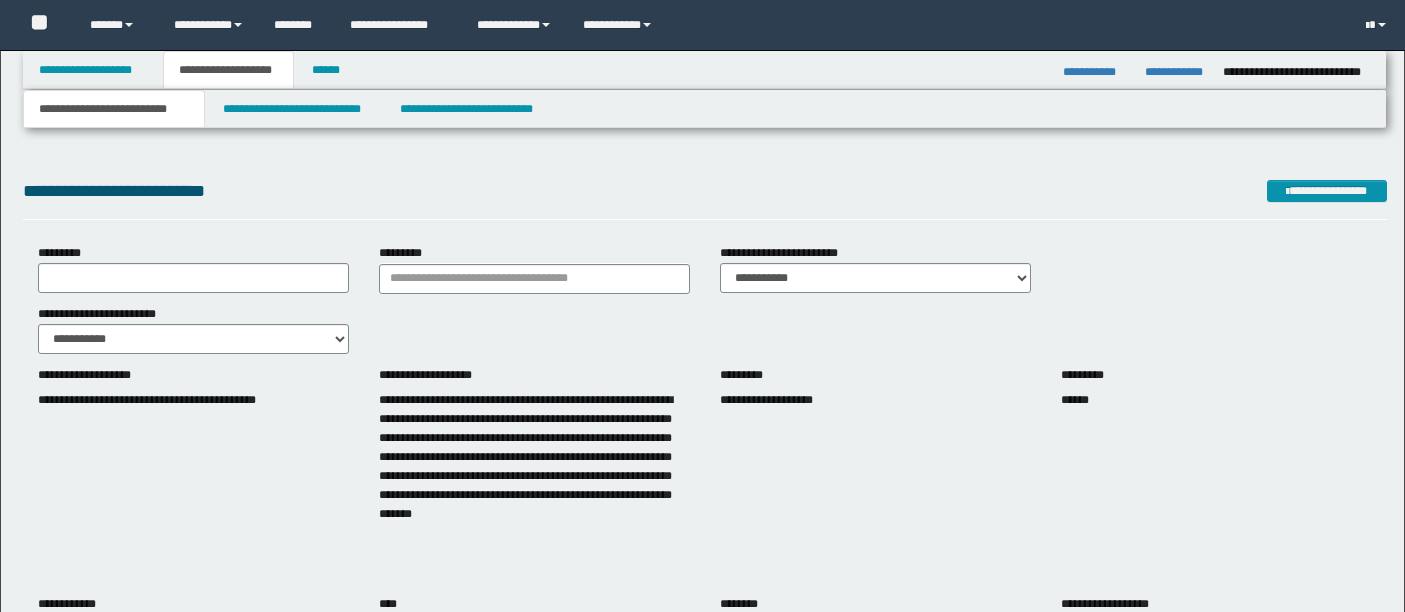 scroll, scrollTop: 1037, scrollLeft: 0, axis: vertical 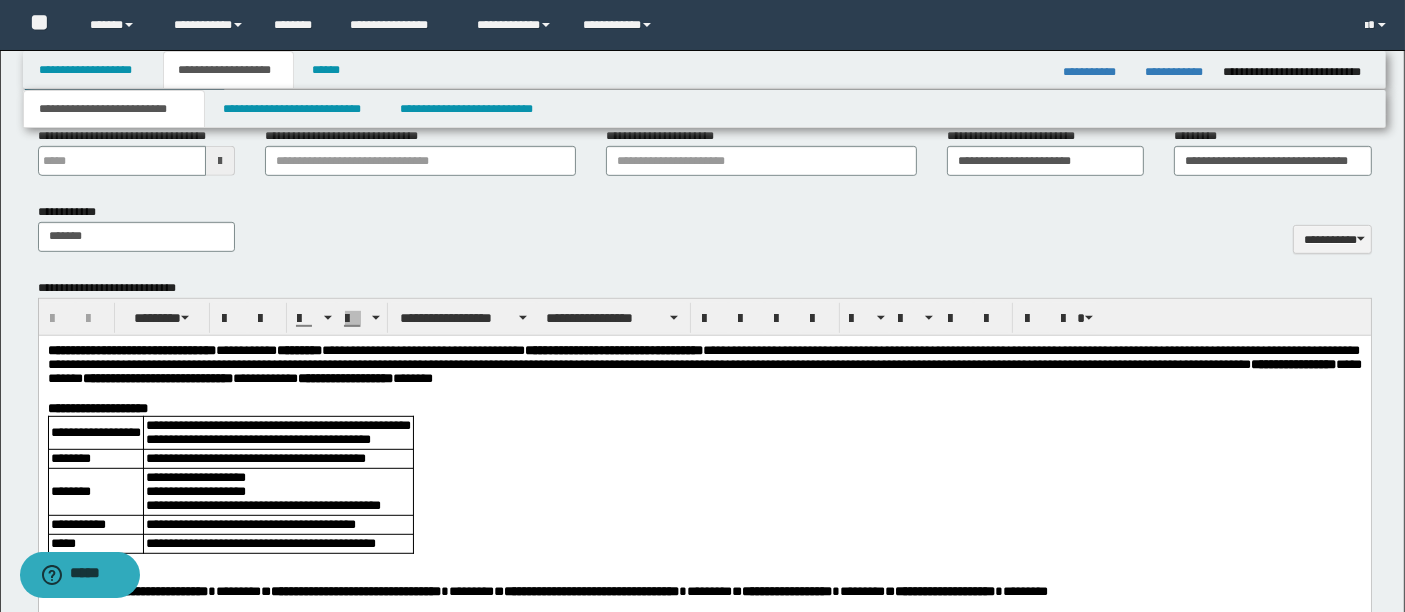 click on "**********" at bounding box center [705, 1406] 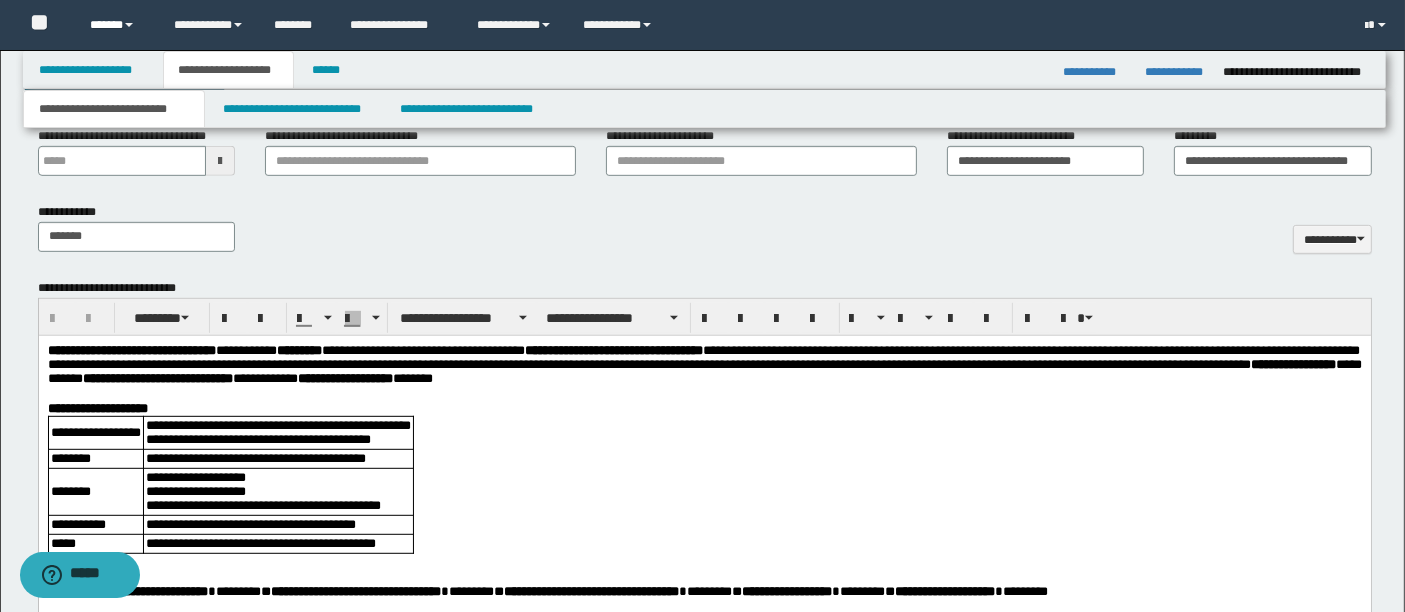 click on "******" at bounding box center (117, 25) 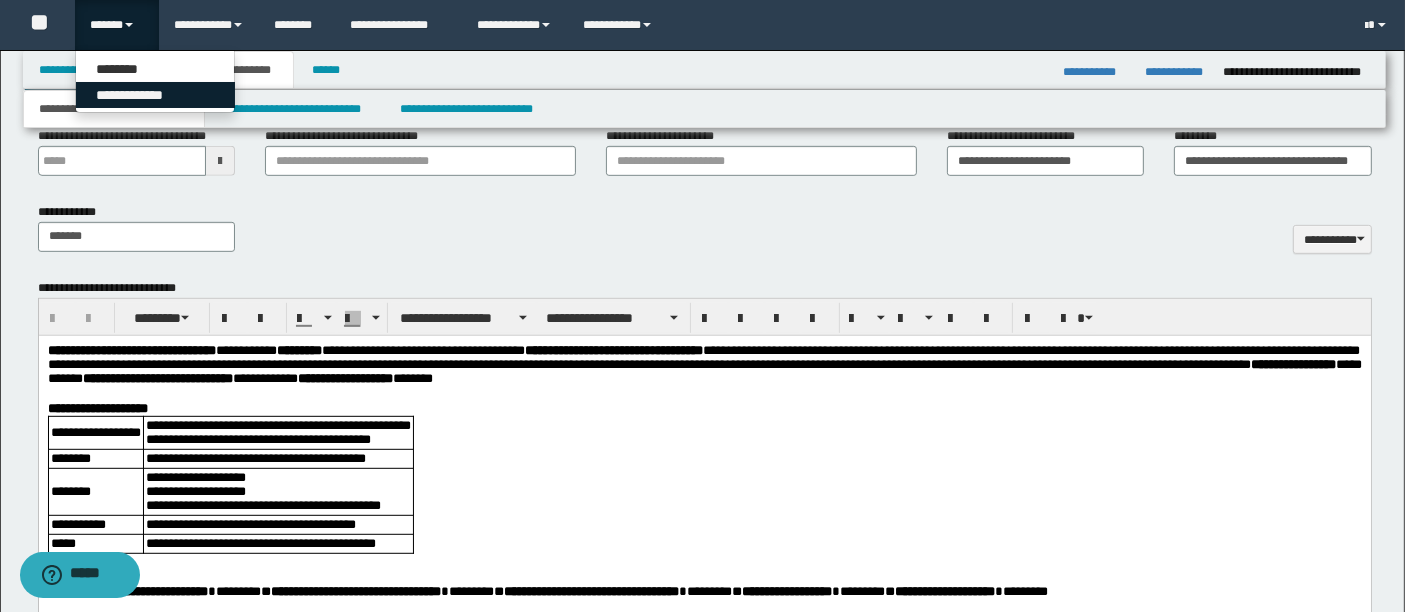 click on "**********" at bounding box center [155, 95] 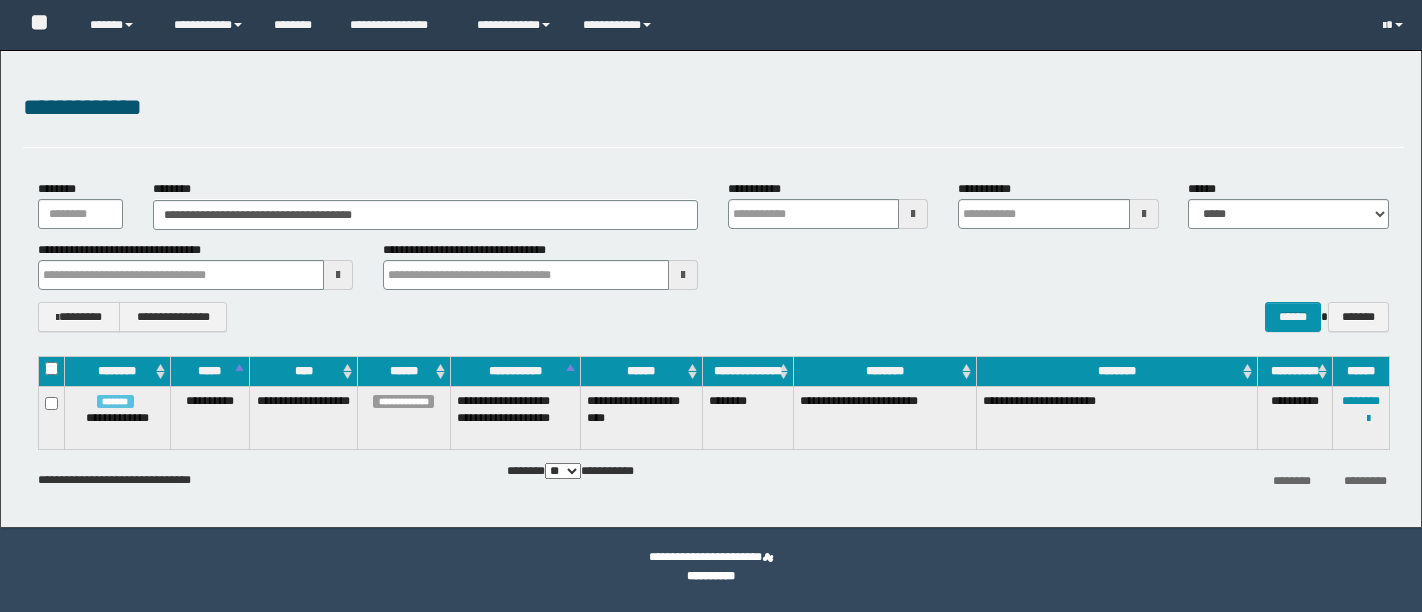 scroll, scrollTop: 0, scrollLeft: 0, axis: both 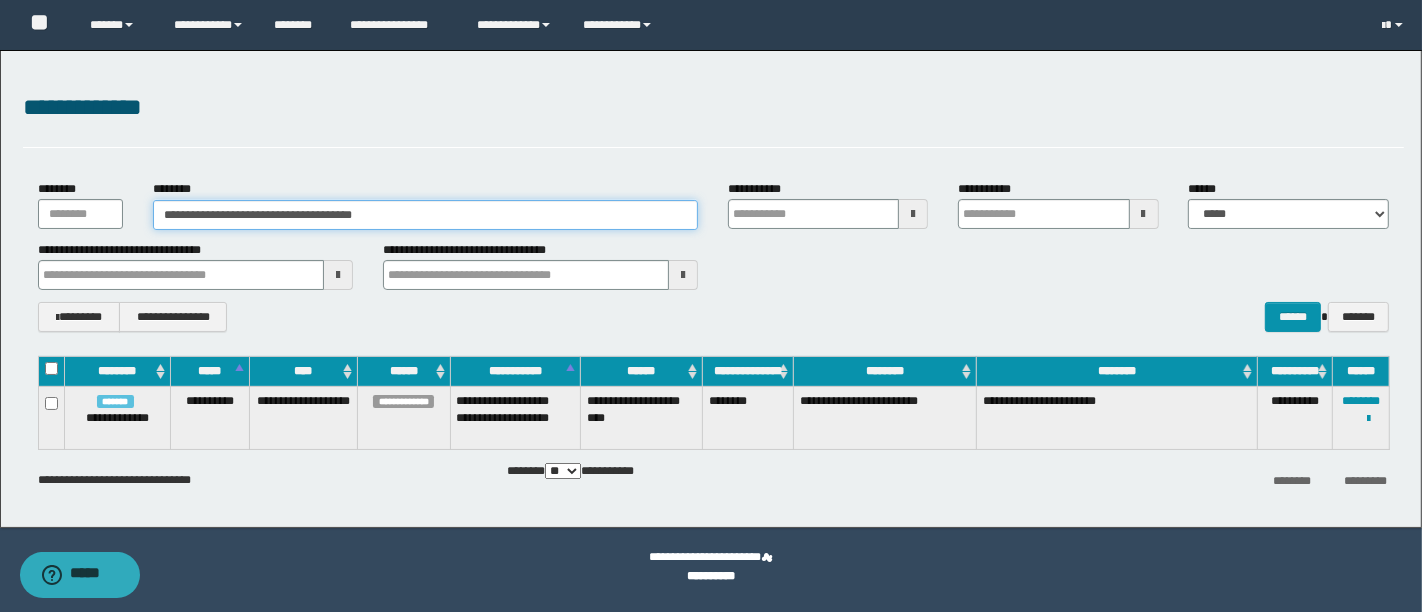 drag, startPoint x: 397, startPoint y: 215, endPoint x: 88, endPoint y: 232, distance: 309.4673 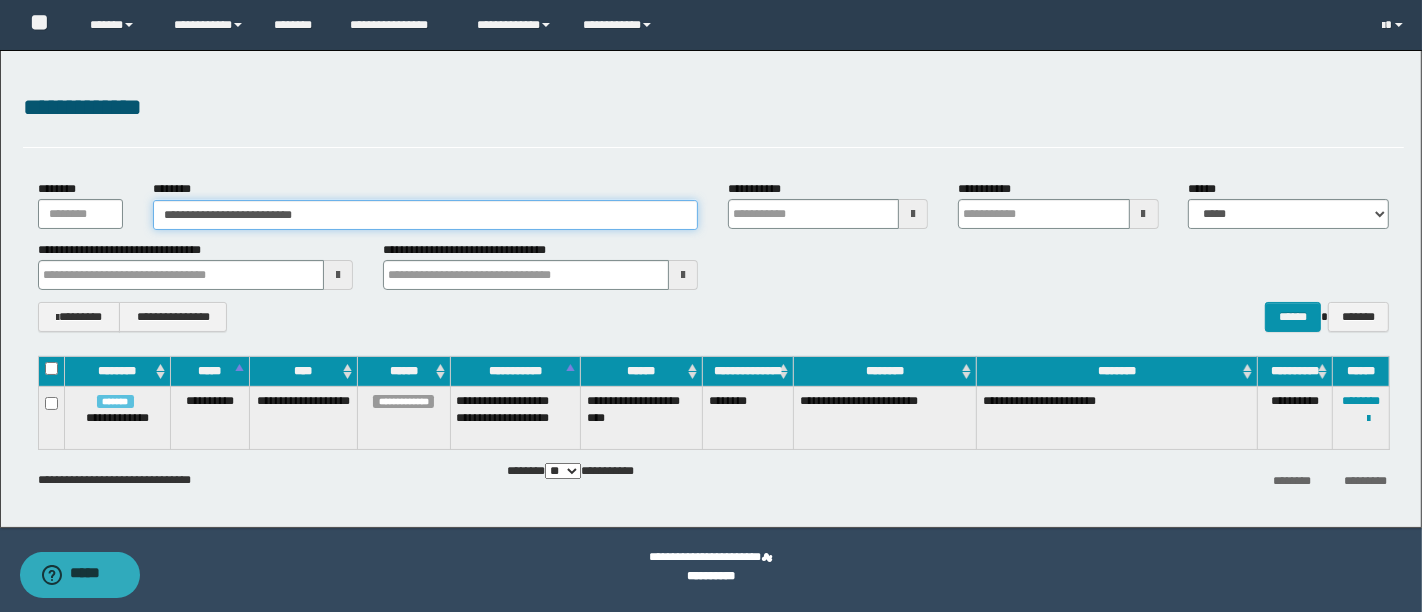type on "**********" 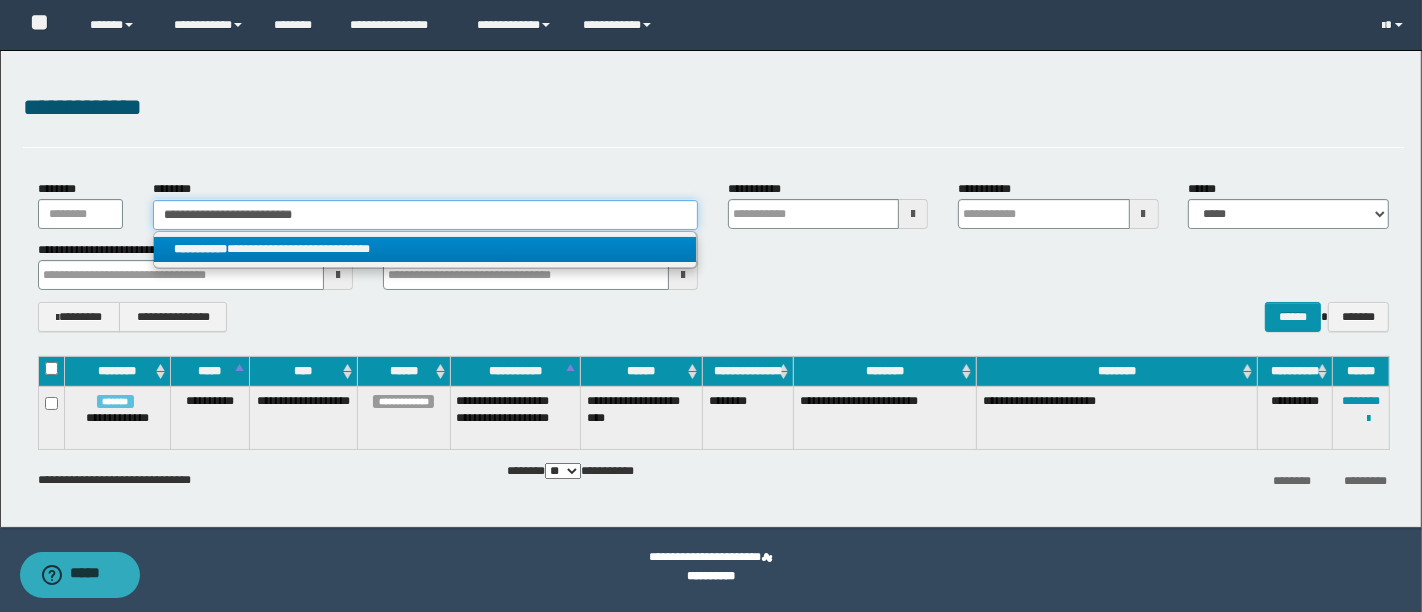 type on "**********" 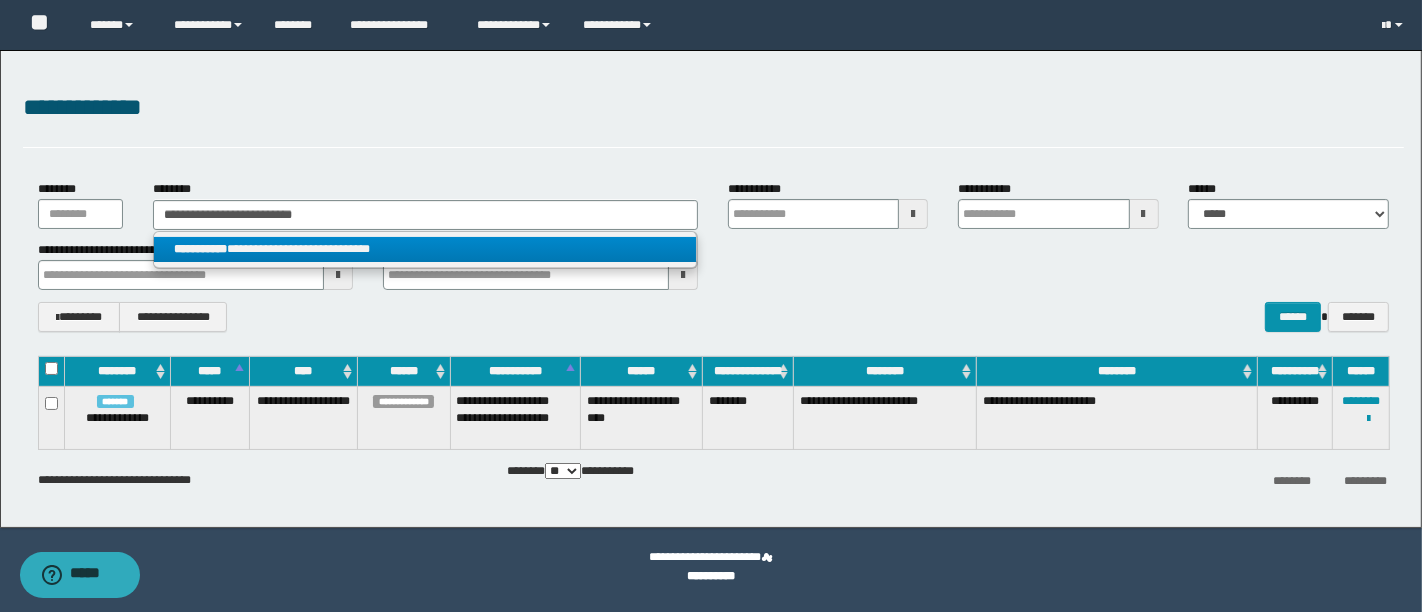 click on "**********" at bounding box center (425, 249) 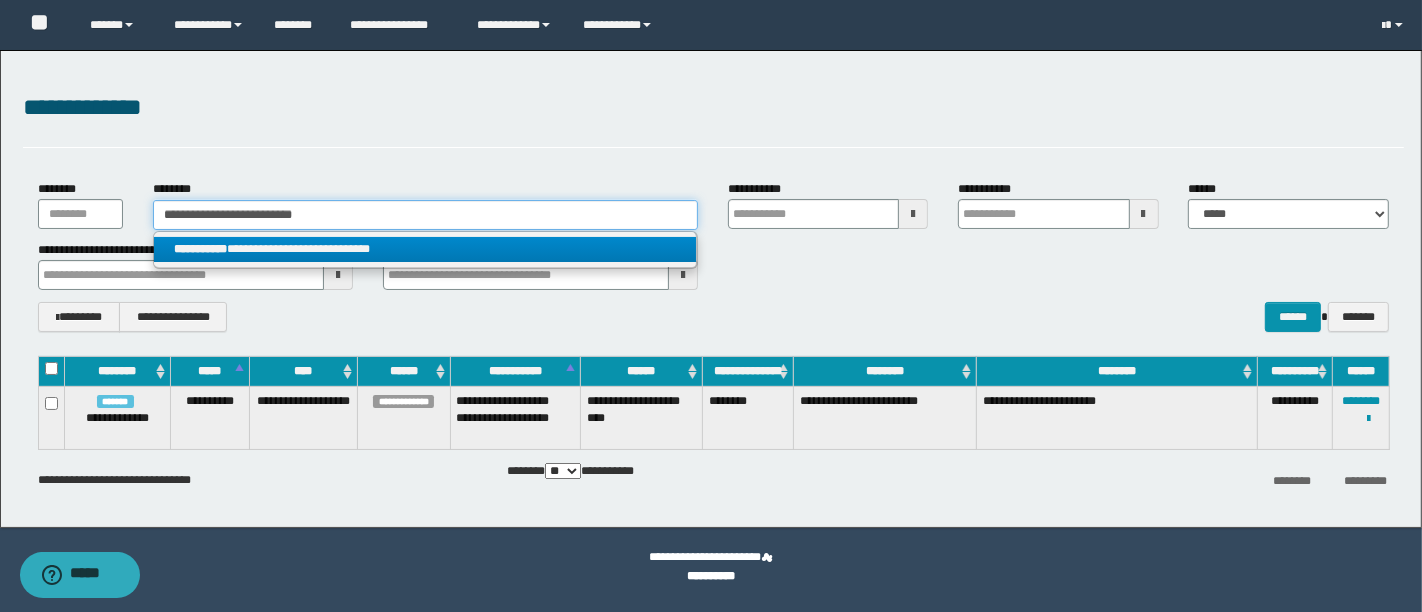 type 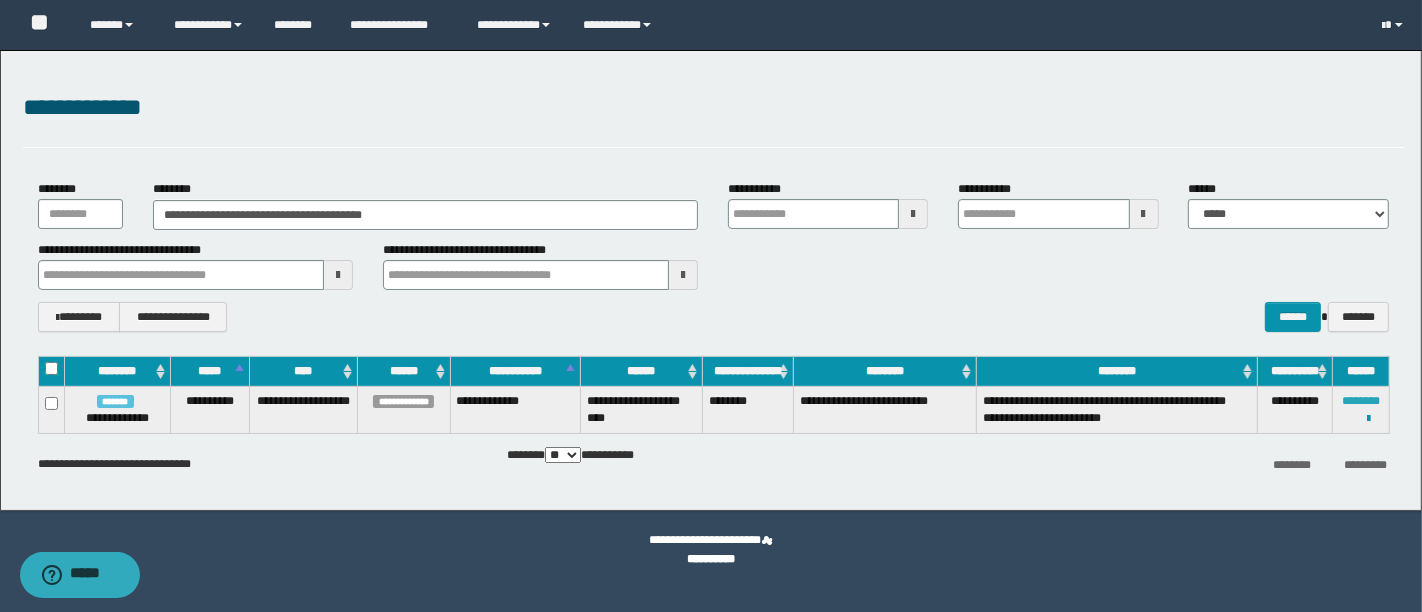click on "********" at bounding box center (1361, 401) 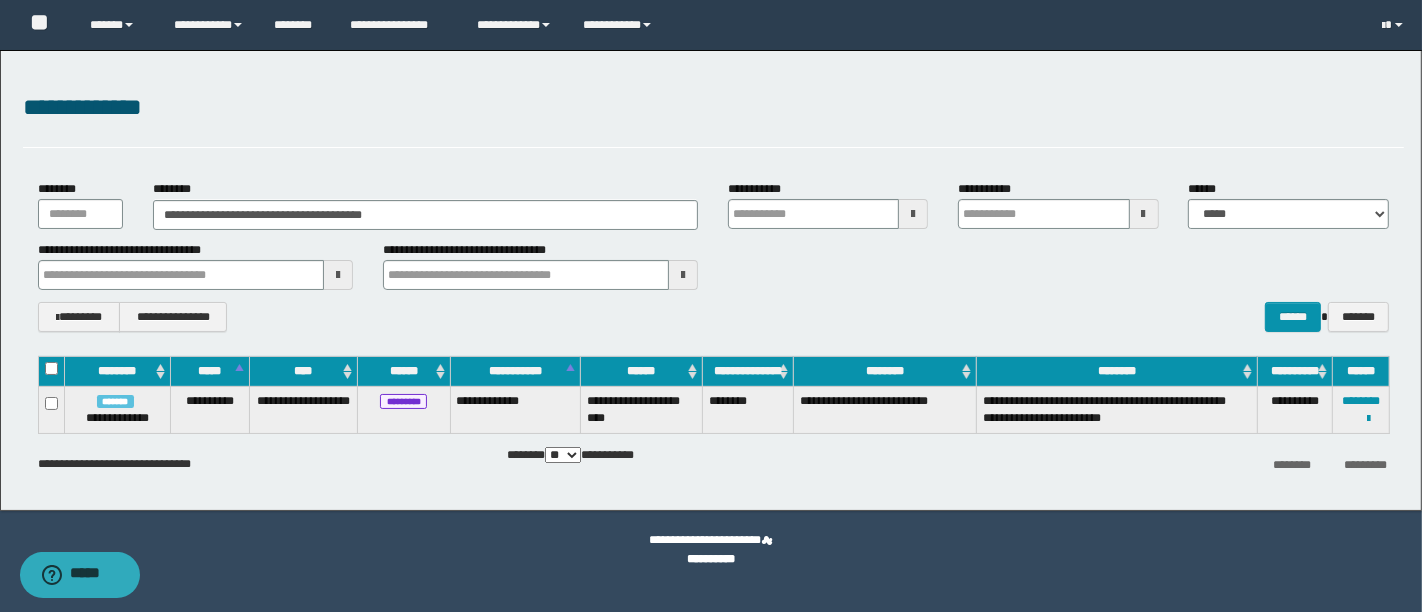 click on "**********" at bounding box center [1361, 409] 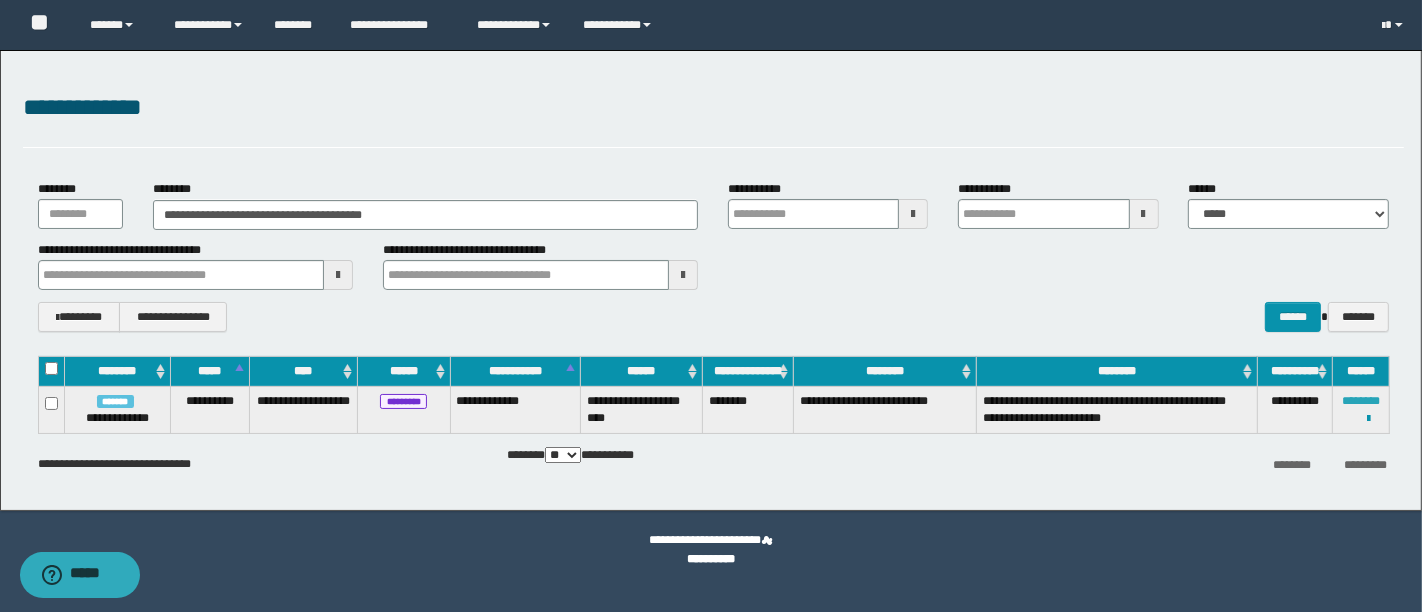 click on "********" at bounding box center [1361, 401] 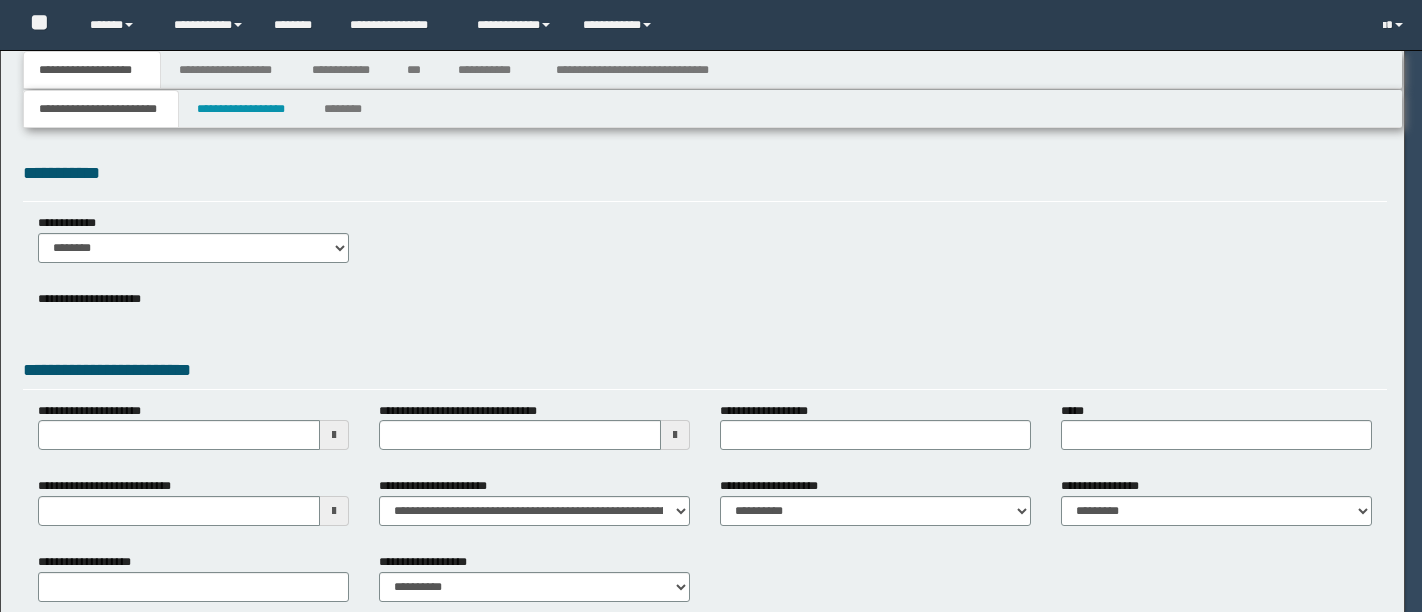 scroll, scrollTop: 0, scrollLeft: 0, axis: both 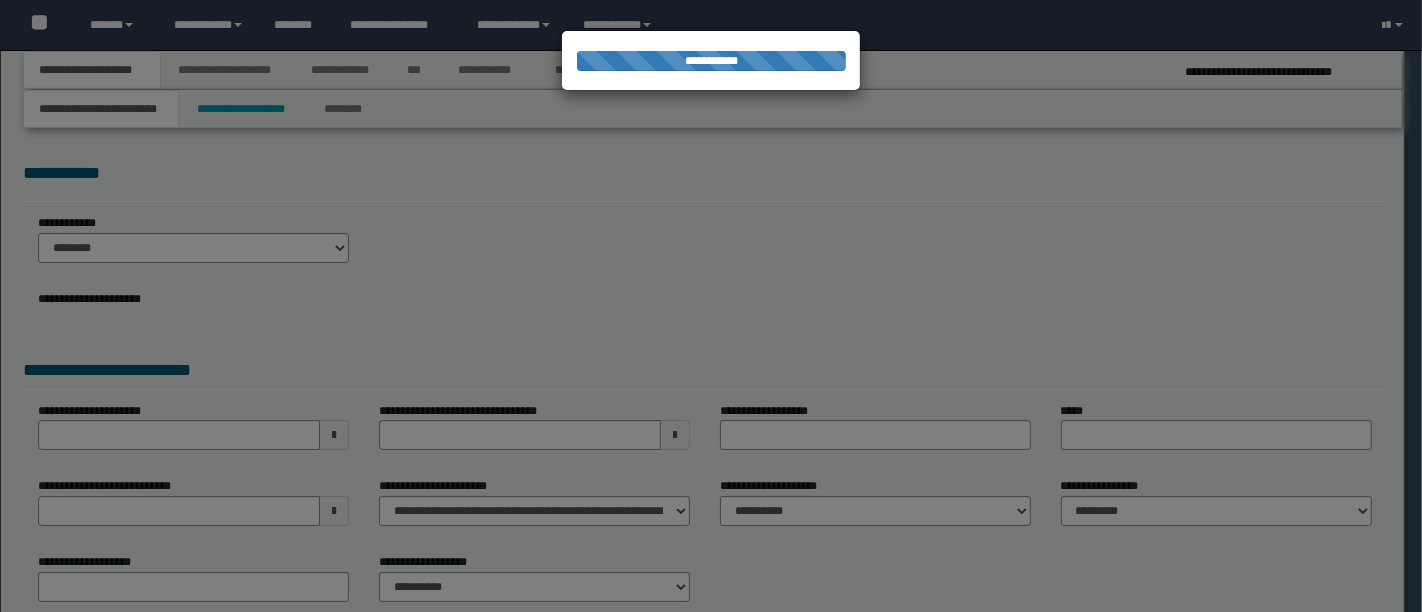 type on "**********" 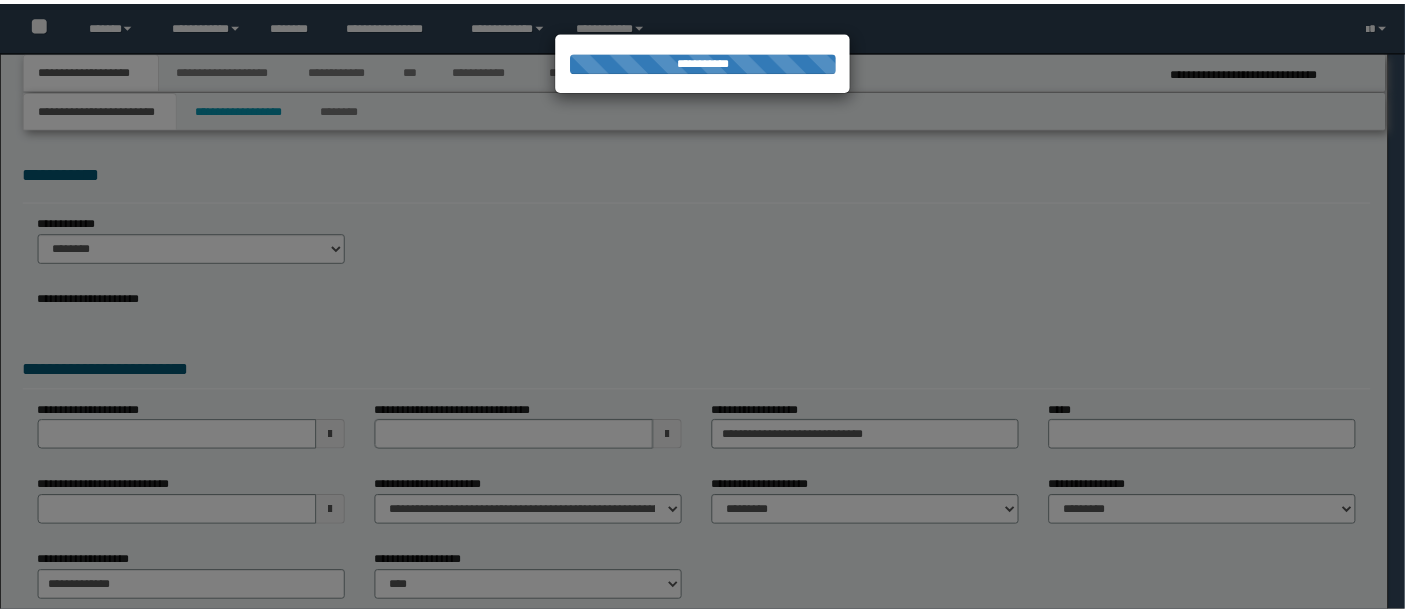 scroll, scrollTop: 0, scrollLeft: 0, axis: both 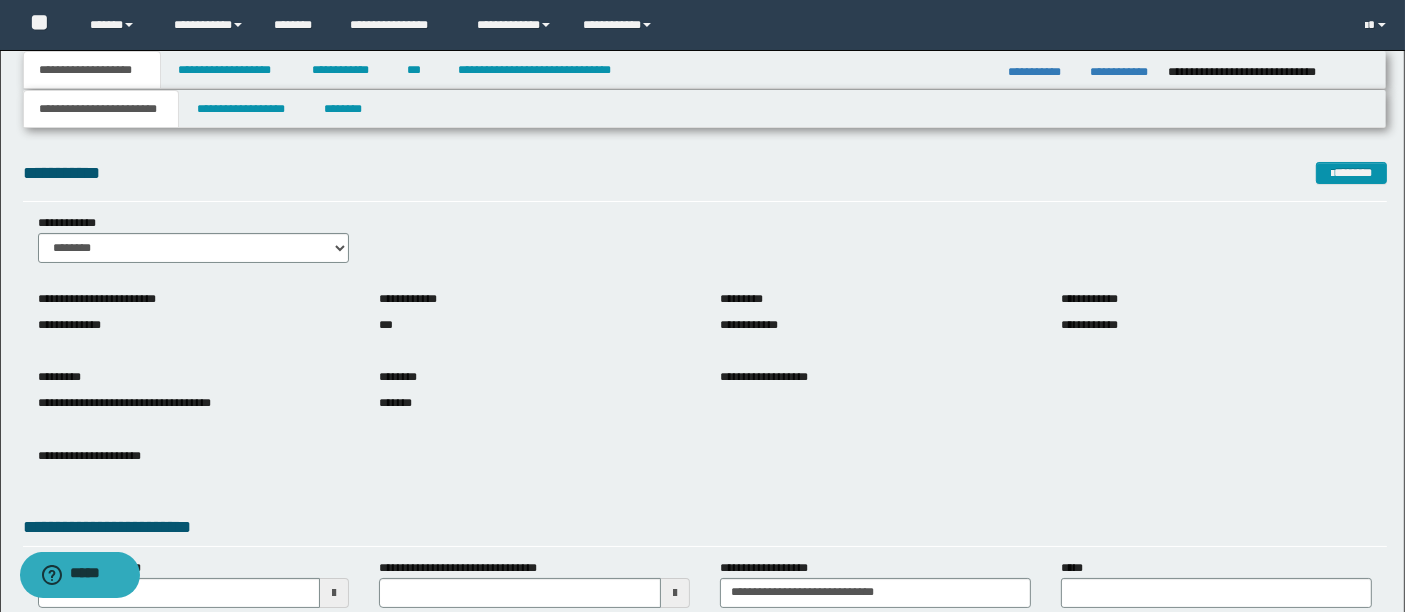 drag, startPoint x: 1113, startPoint y: 508, endPoint x: 643, endPoint y: 551, distance: 471.96292 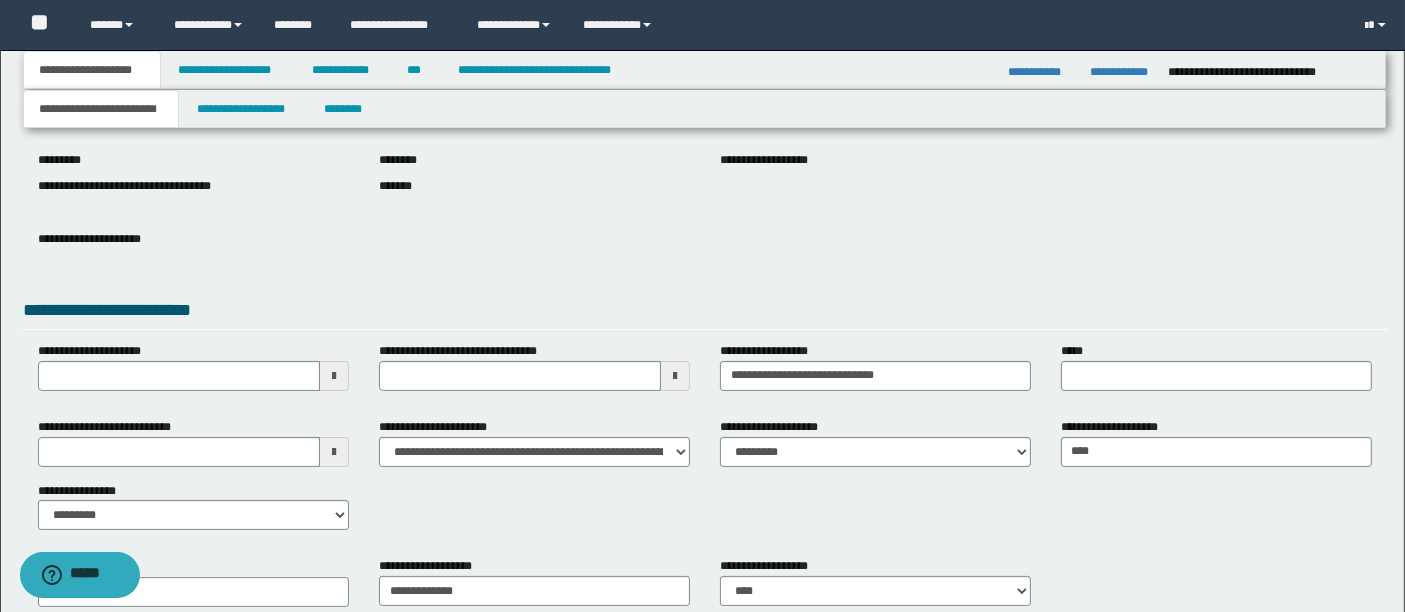 scroll, scrollTop: 219, scrollLeft: 0, axis: vertical 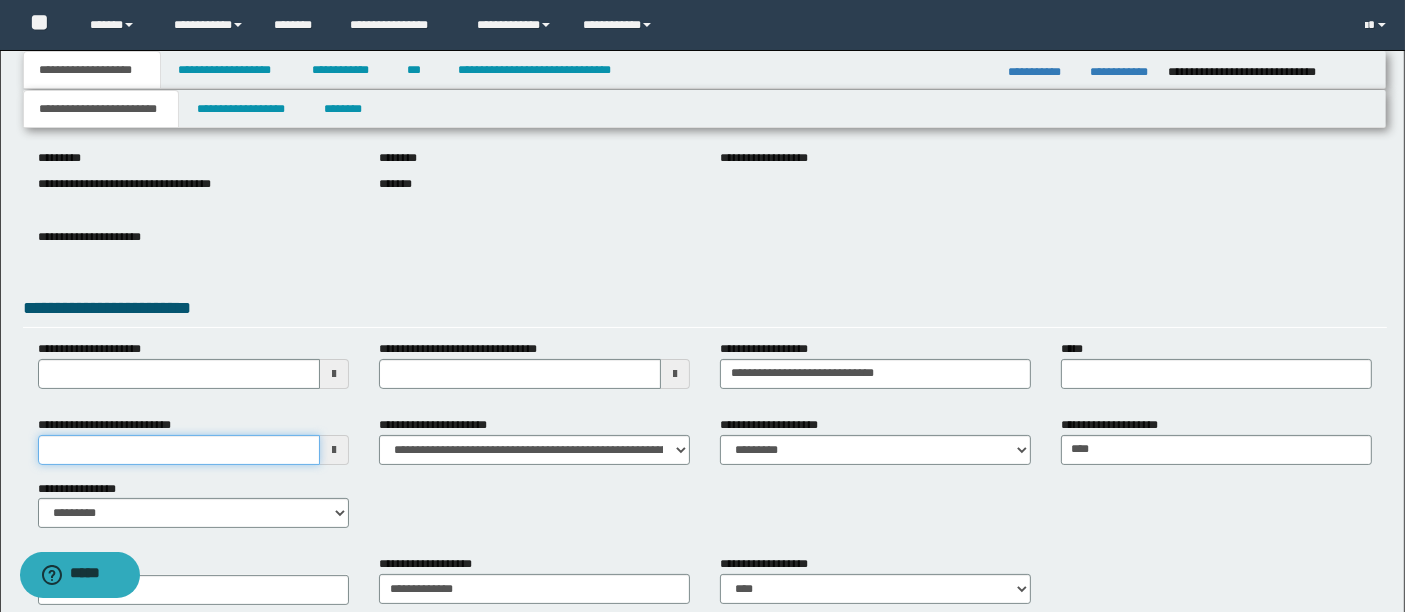 click on "**********" at bounding box center [179, 450] 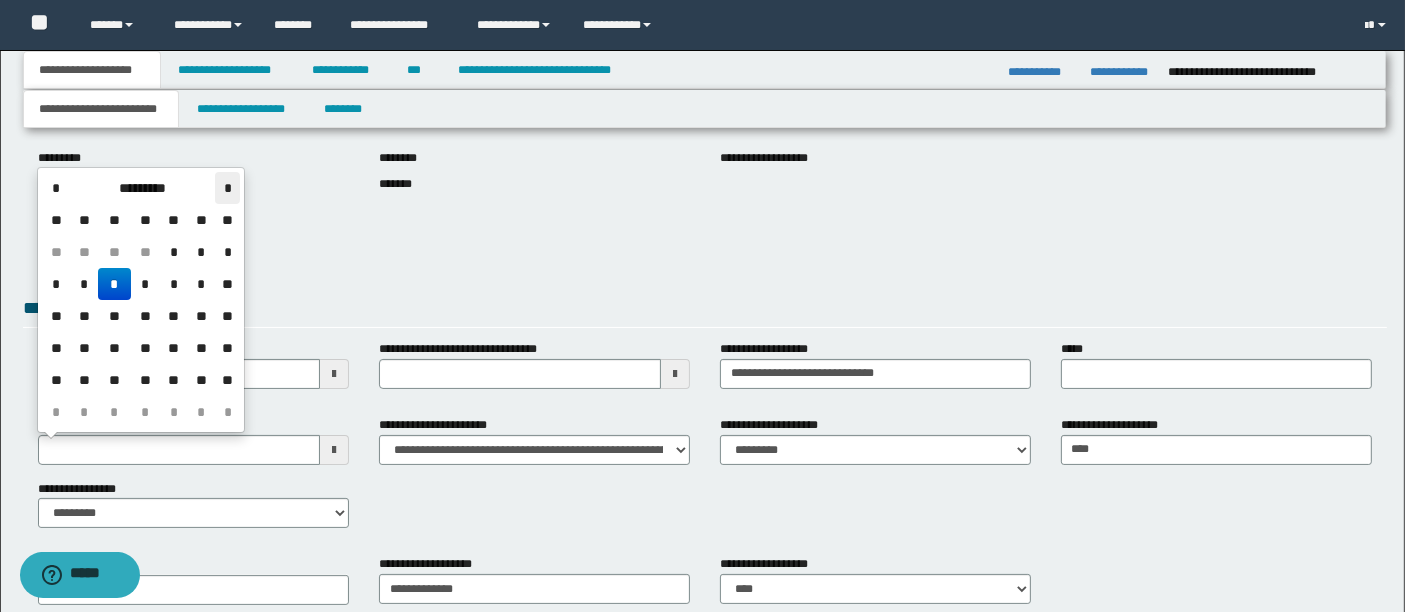 click on "*" at bounding box center (227, 188) 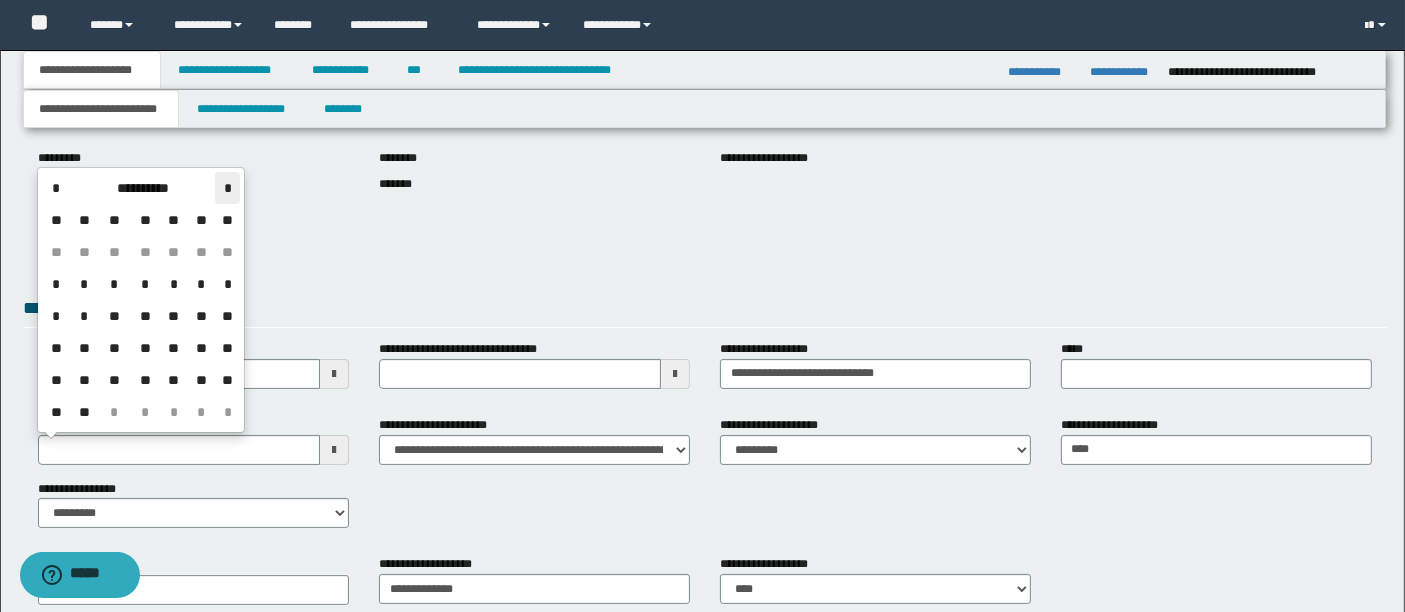 click on "*" at bounding box center (227, 188) 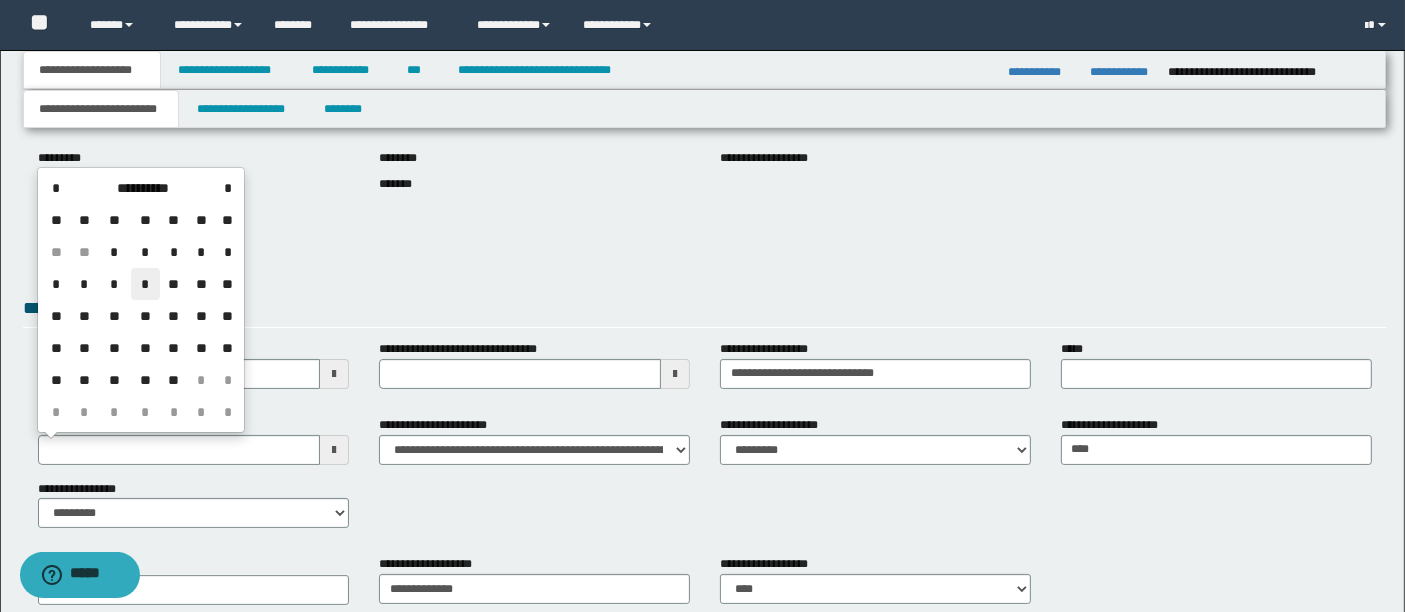 click on "*" at bounding box center [145, 284] 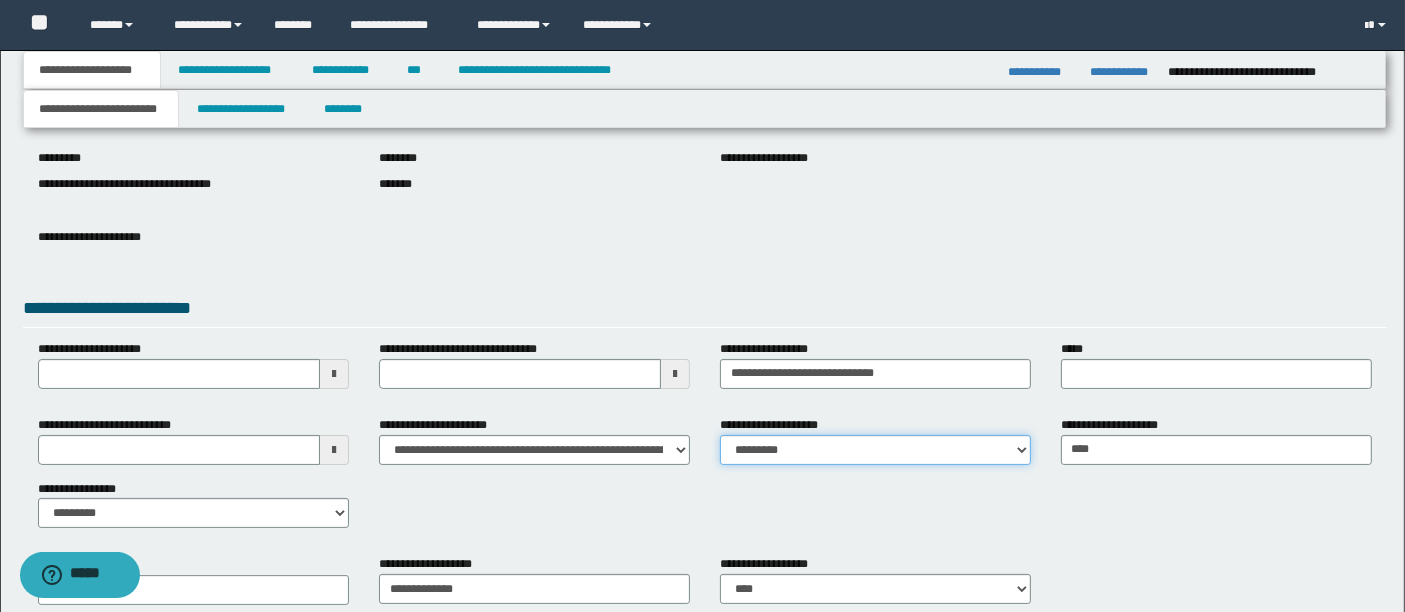 click on "**********" at bounding box center [875, 450] 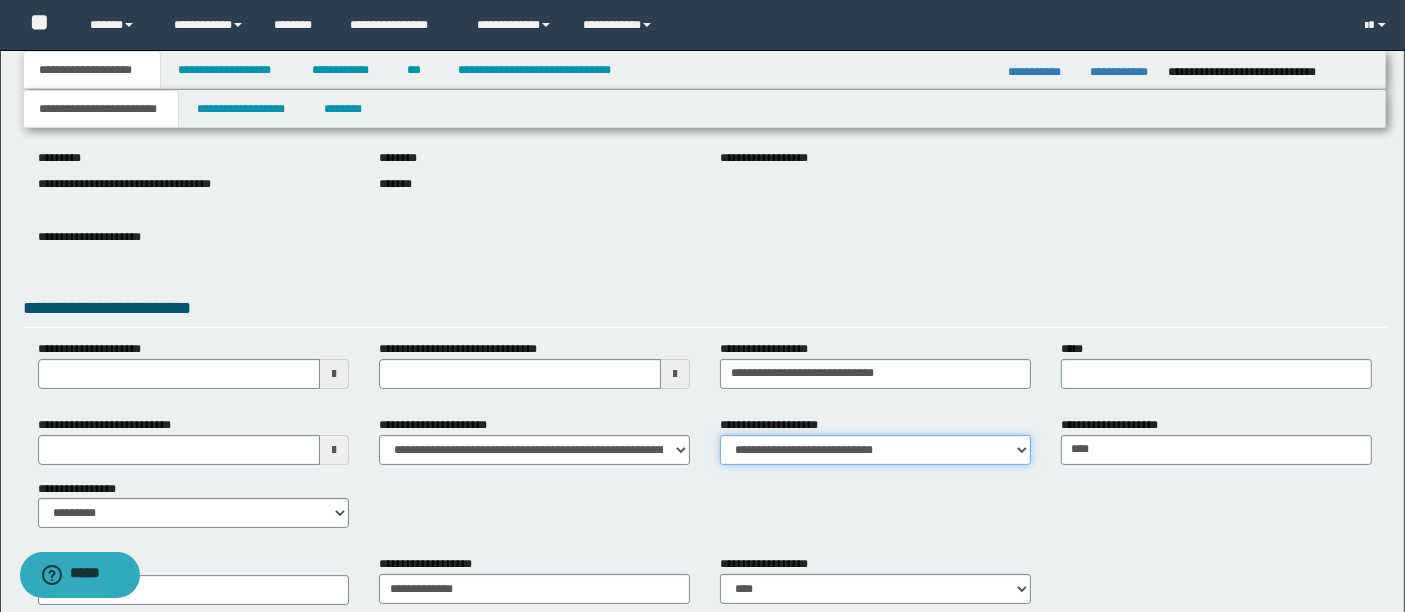 click on "**********" at bounding box center (875, 450) 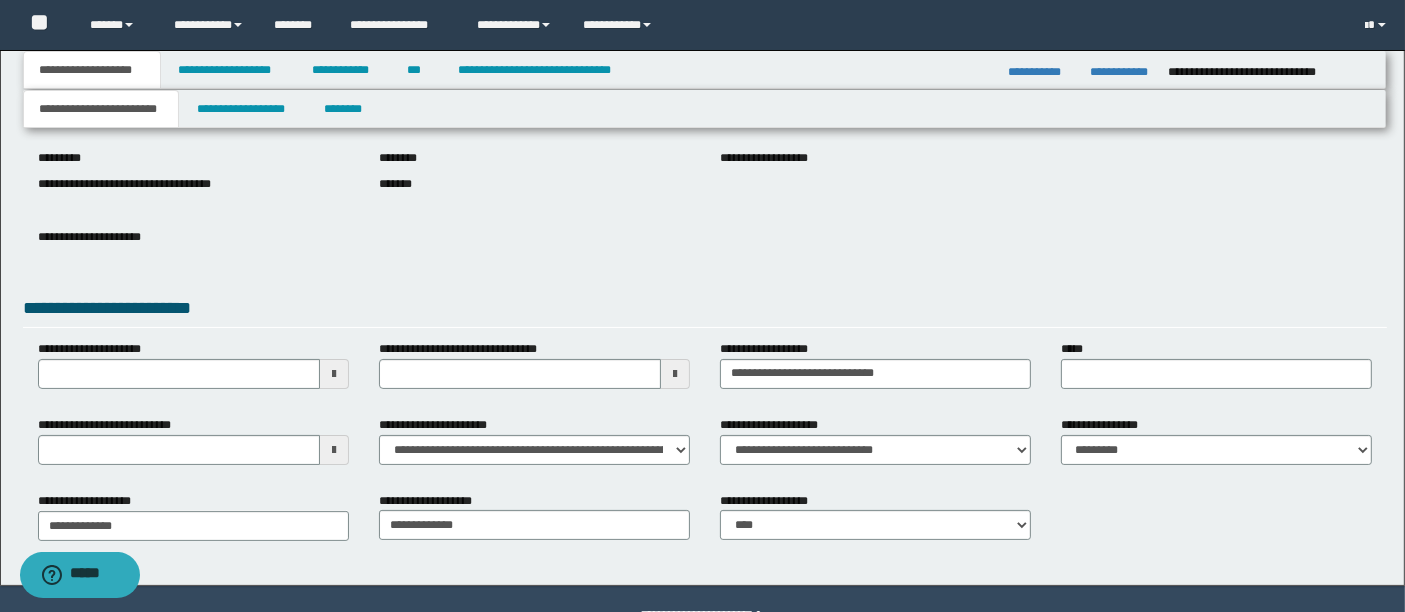click on "**********" at bounding box center [705, 252] 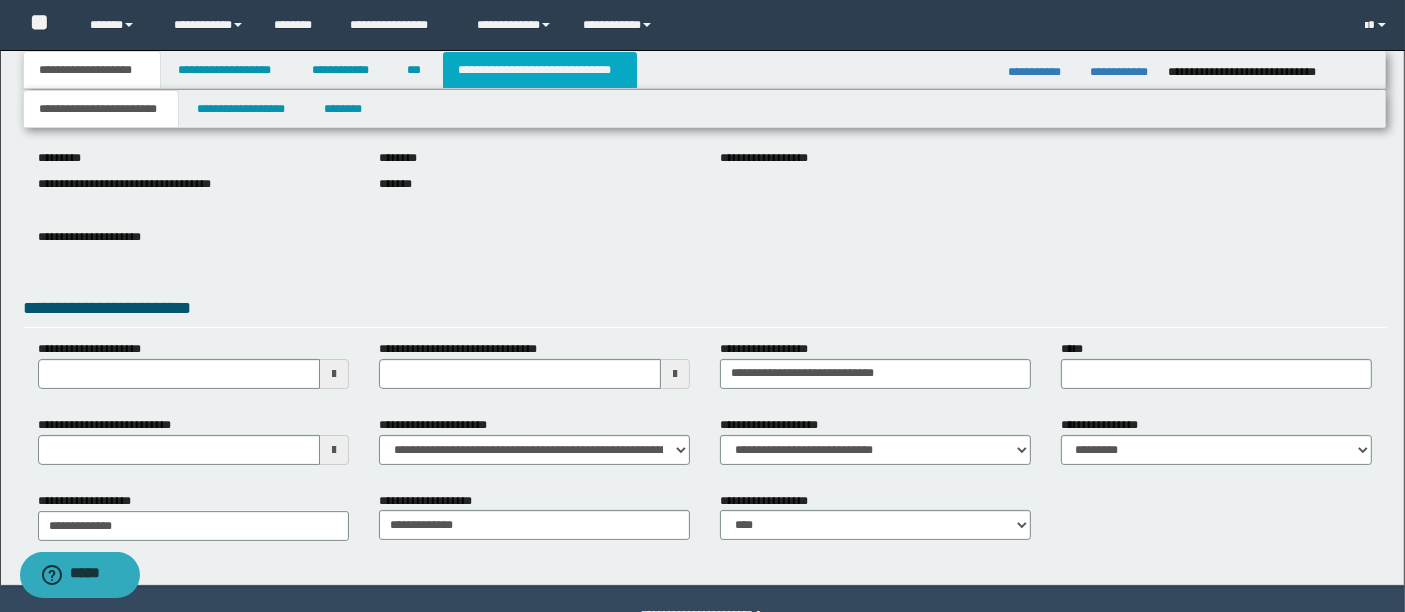 click on "**********" at bounding box center (540, 70) 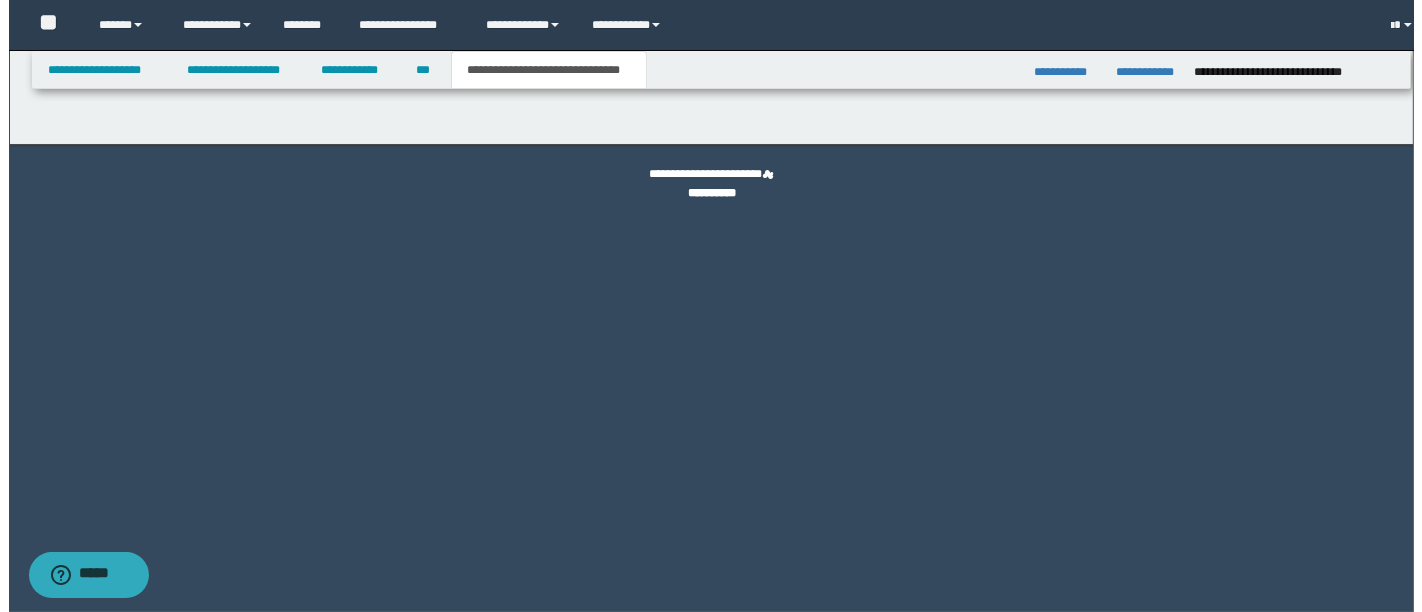 scroll, scrollTop: 0, scrollLeft: 0, axis: both 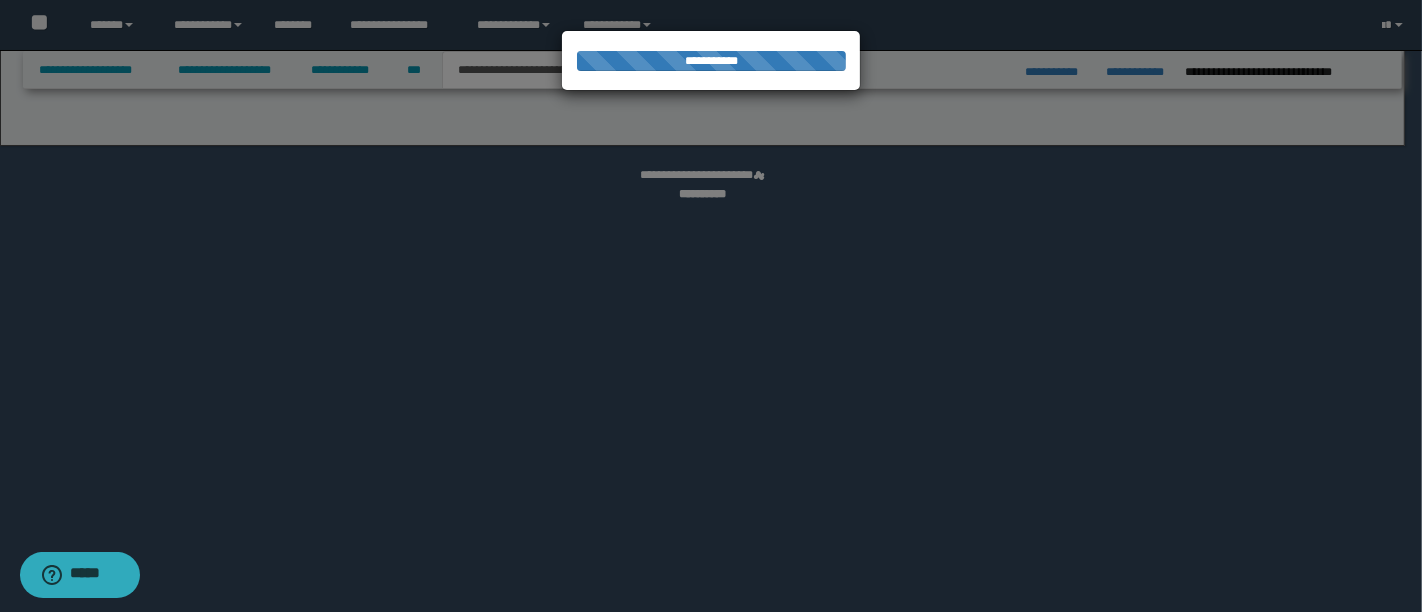 select on "*" 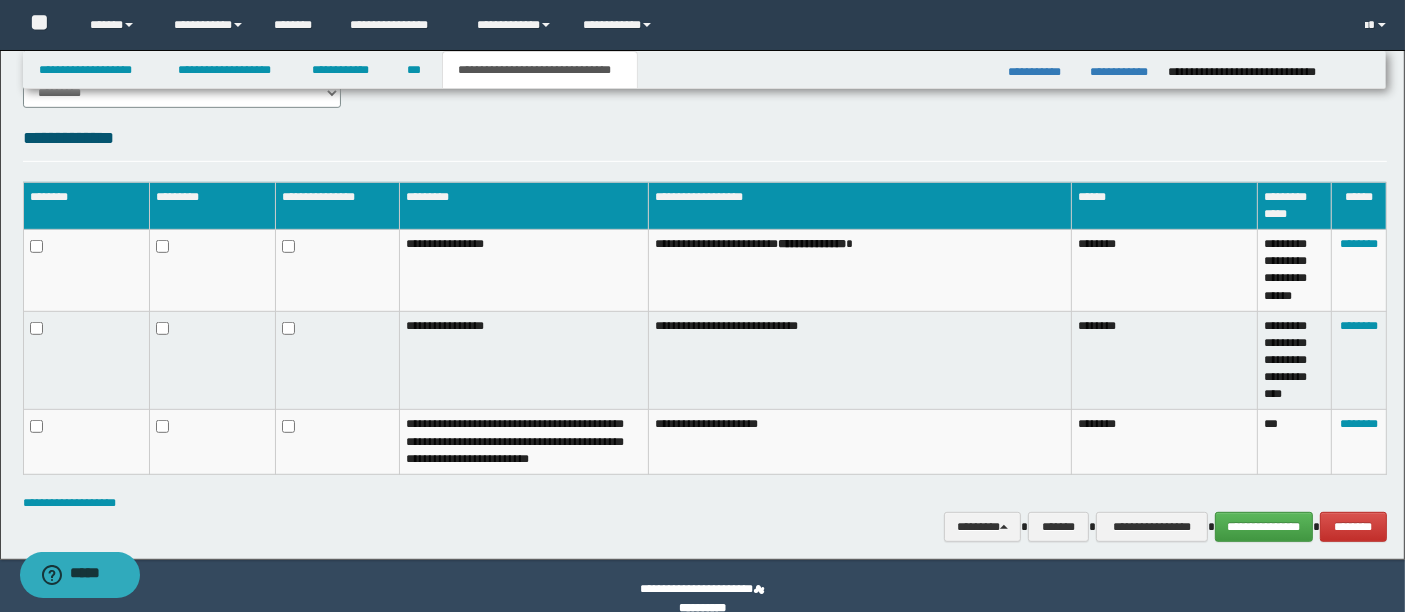 scroll, scrollTop: 1015, scrollLeft: 0, axis: vertical 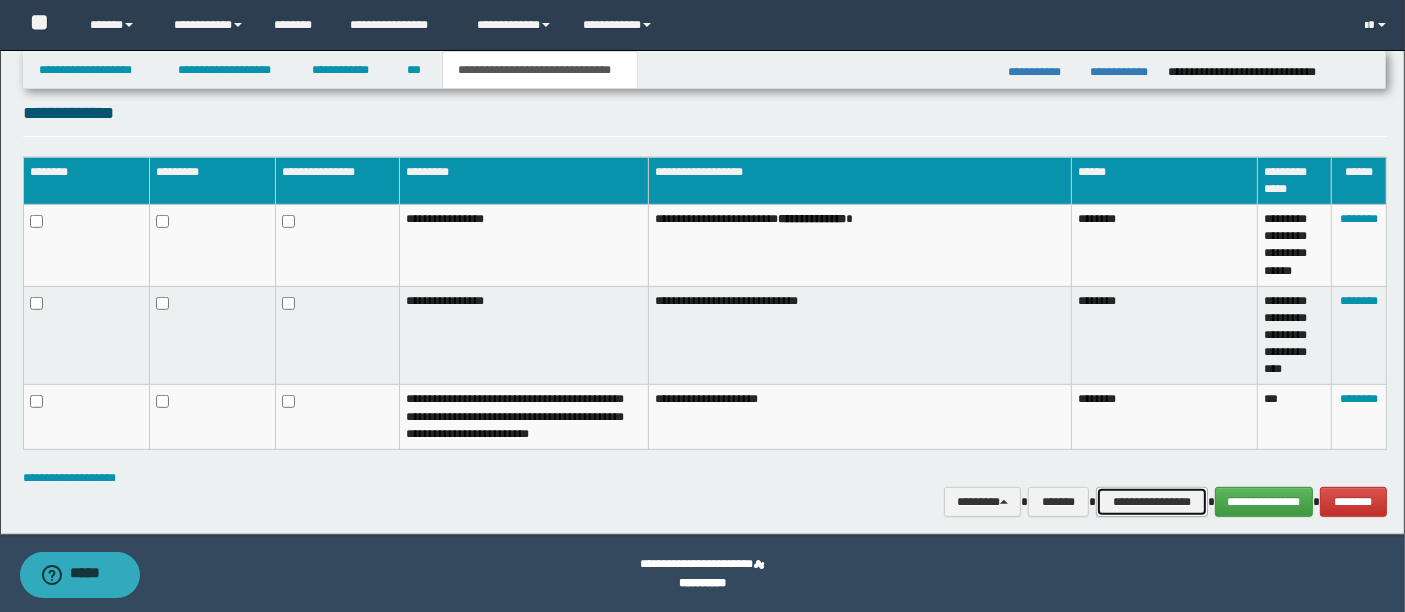 drag, startPoint x: 611, startPoint y: 336, endPoint x: 1169, endPoint y: 503, distance: 582.4543 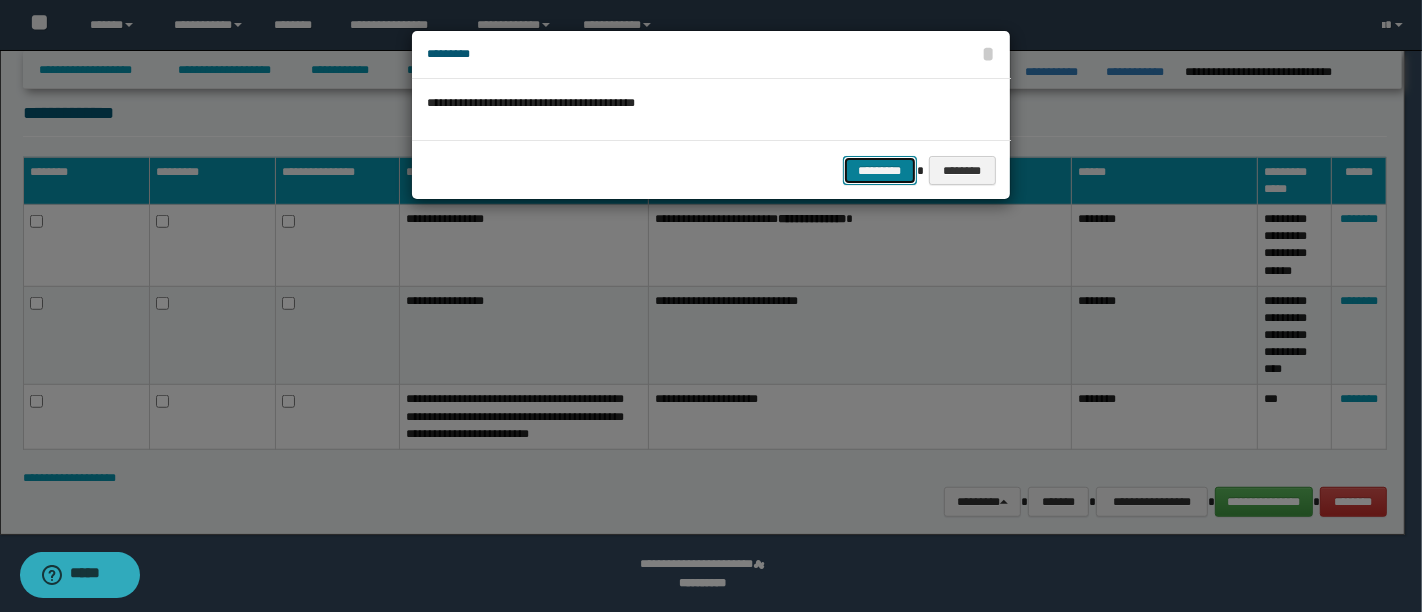 click on "*********" at bounding box center [880, 170] 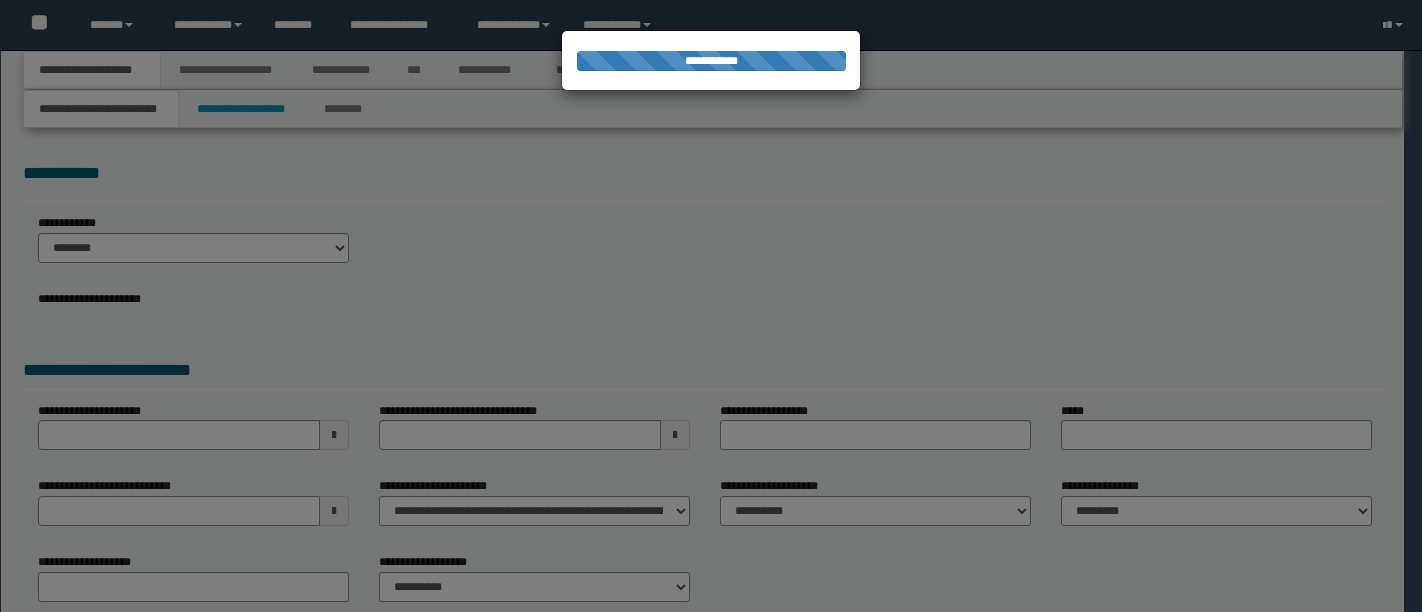 scroll, scrollTop: 0, scrollLeft: 0, axis: both 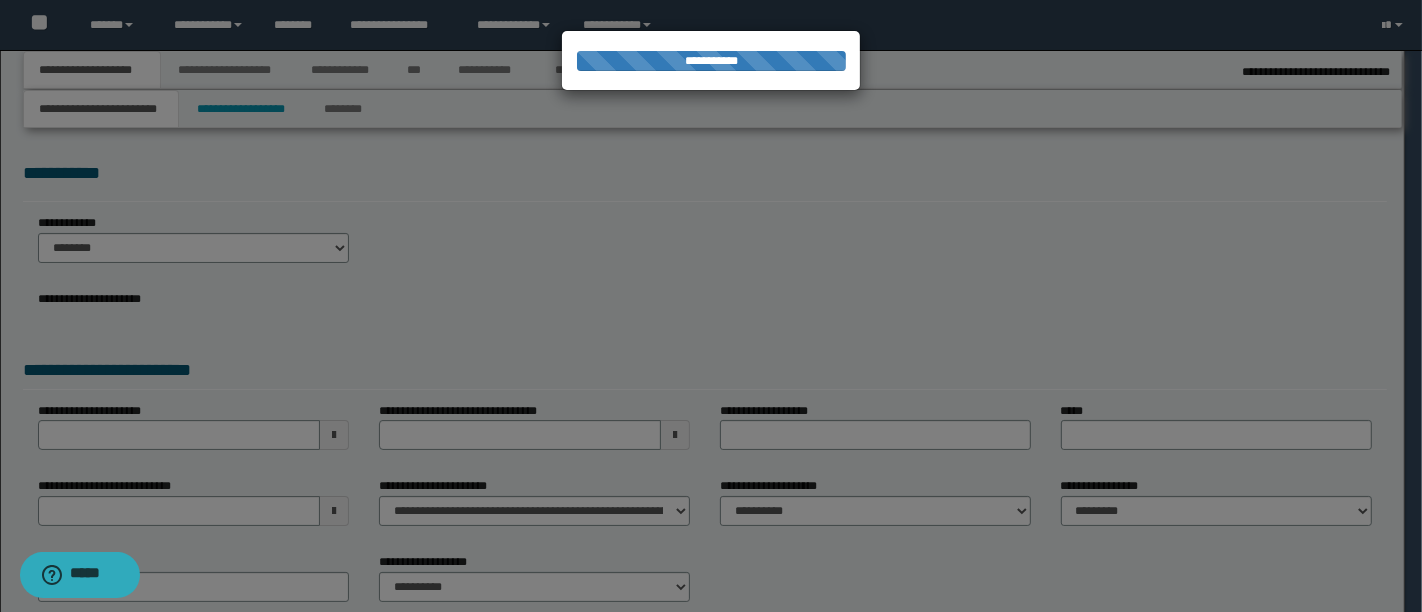 type on "**********" 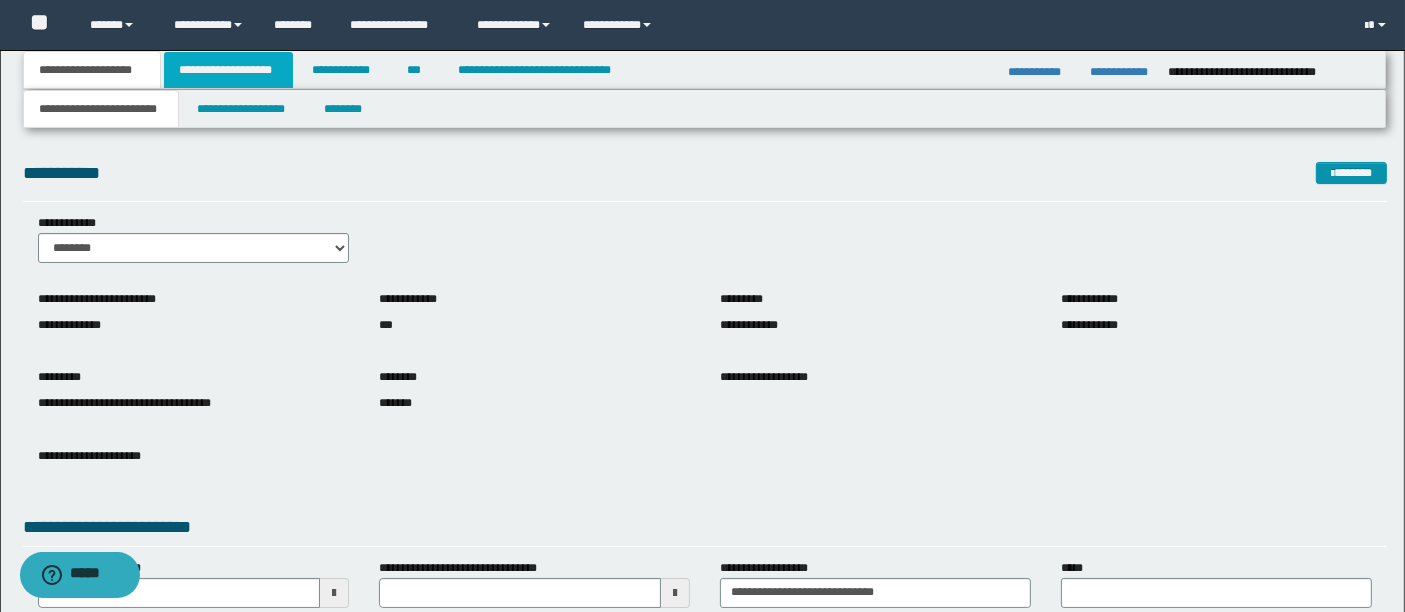 click on "**********" at bounding box center [228, 70] 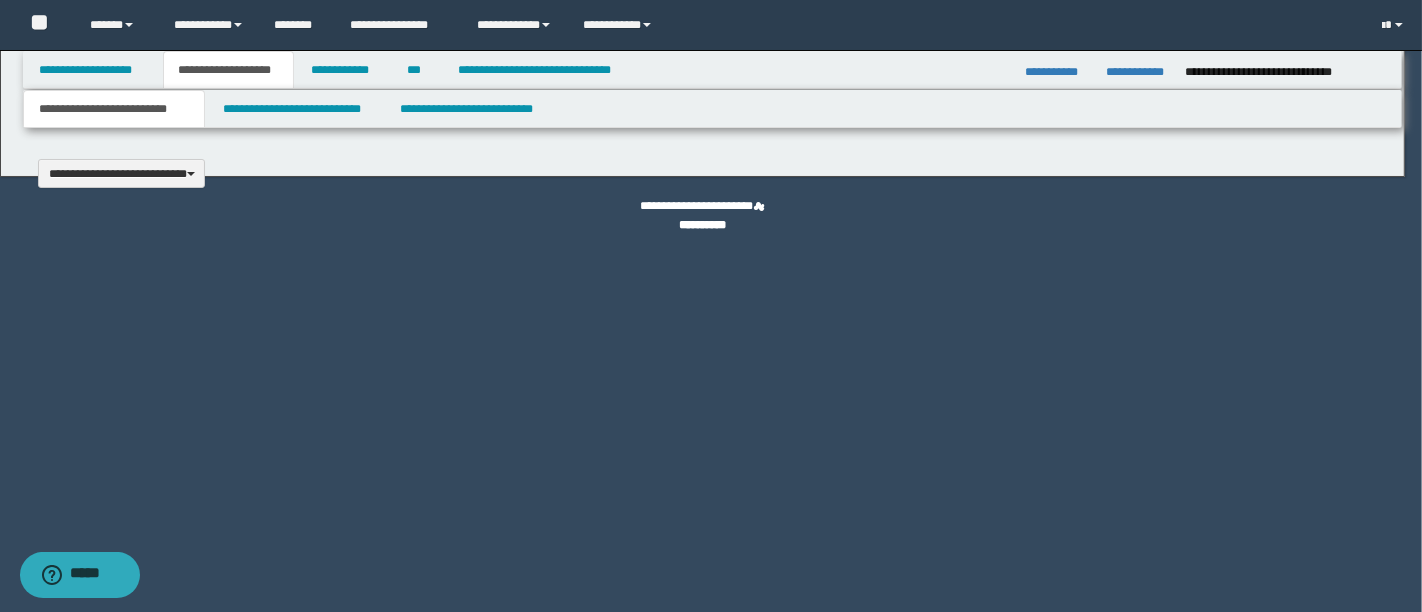 type 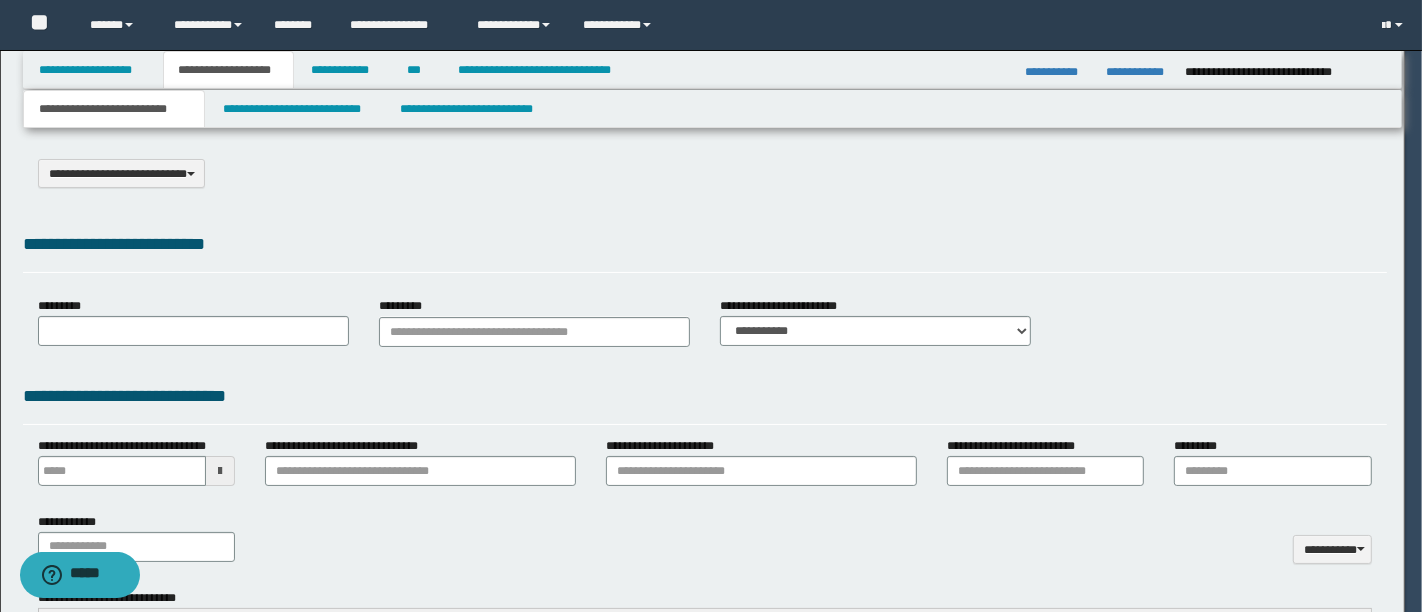 select on "*" 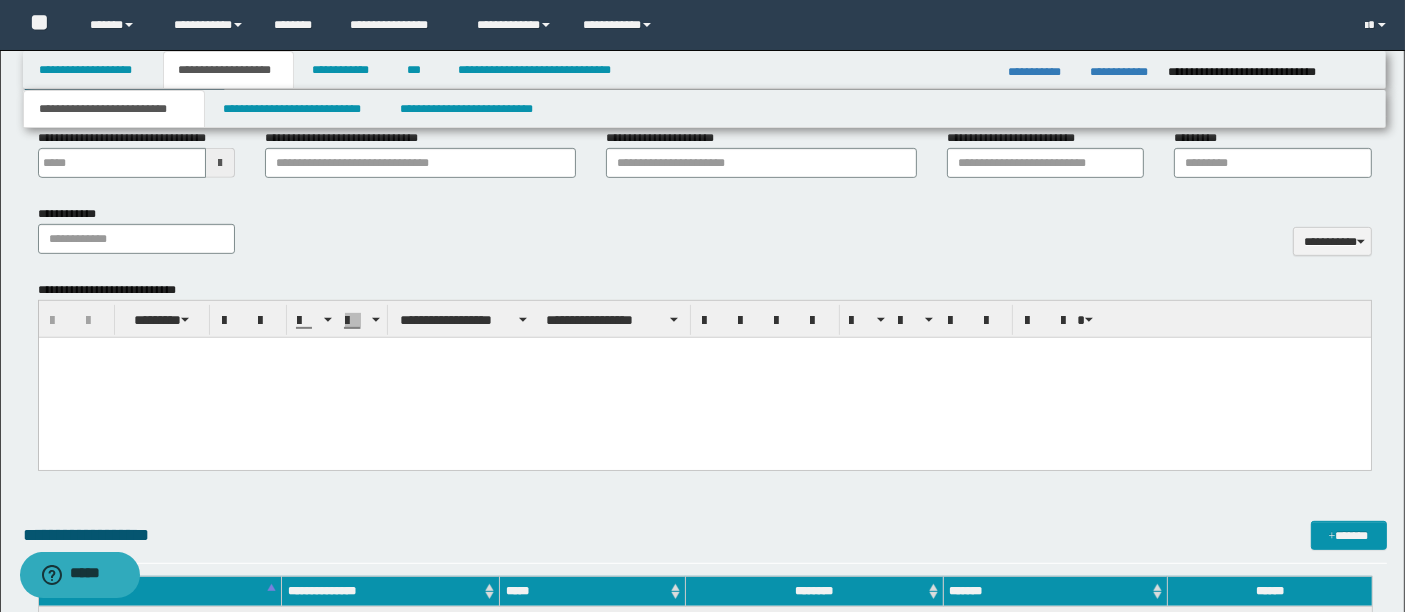 scroll, scrollTop: 856, scrollLeft: 0, axis: vertical 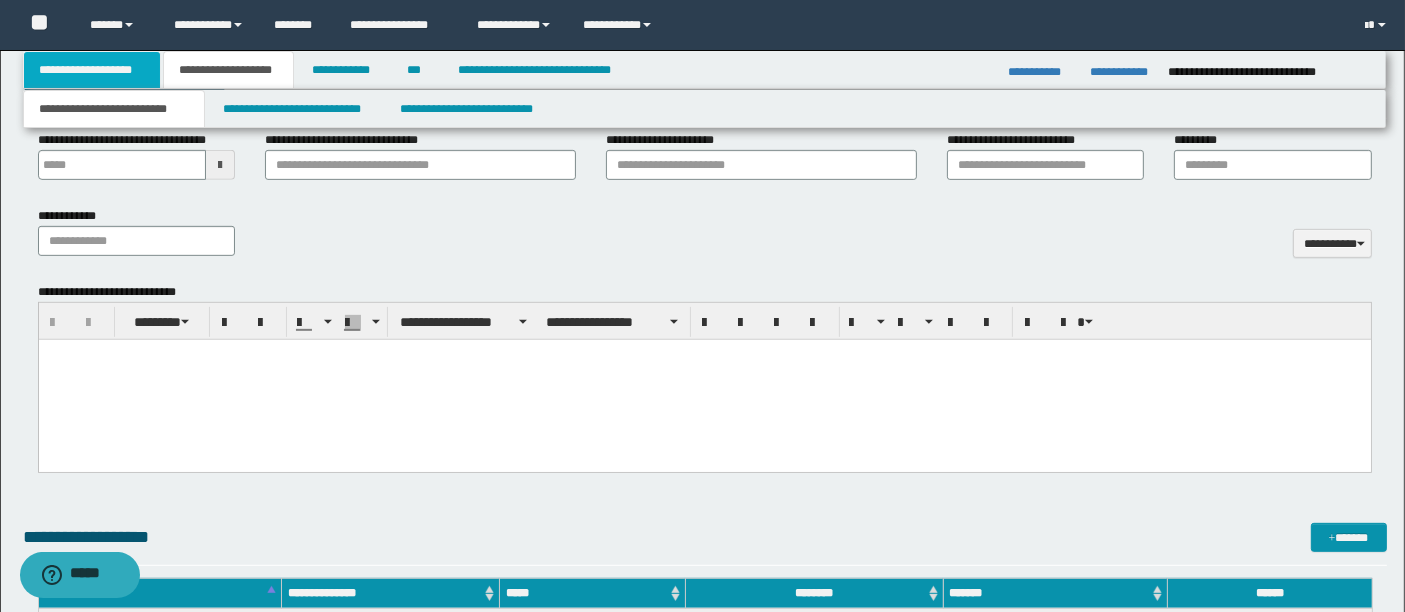 click on "**********" at bounding box center [92, 70] 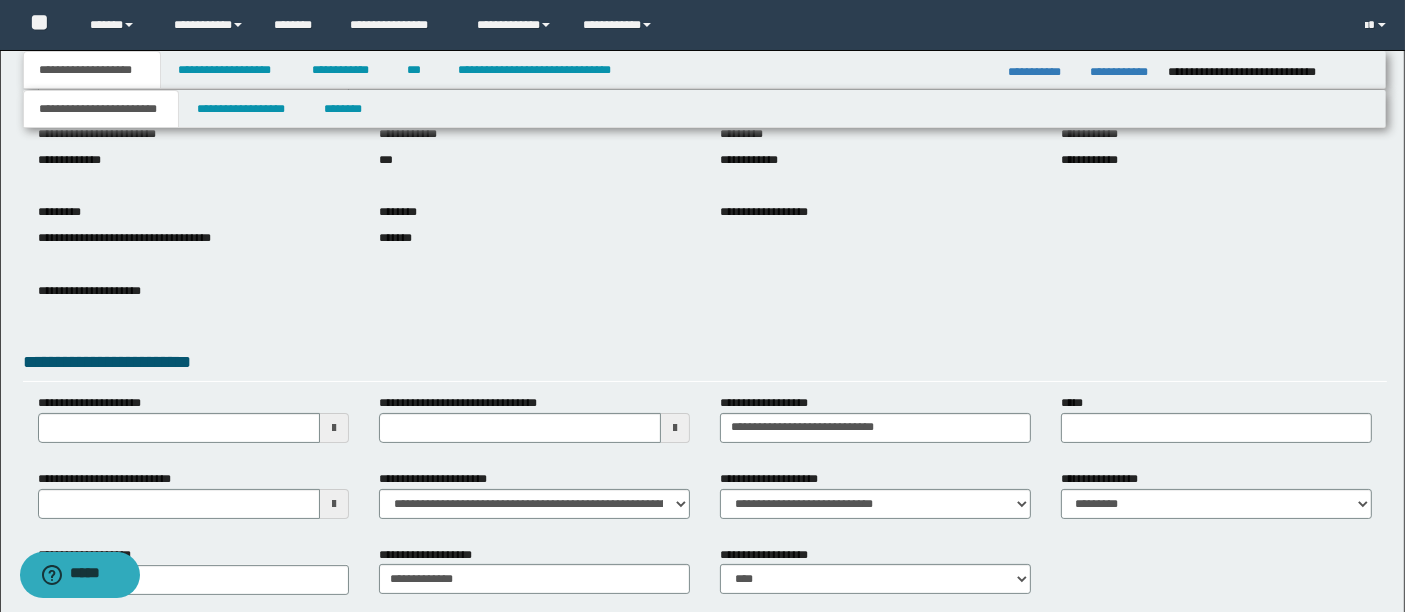 scroll, scrollTop: 164, scrollLeft: 0, axis: vertical 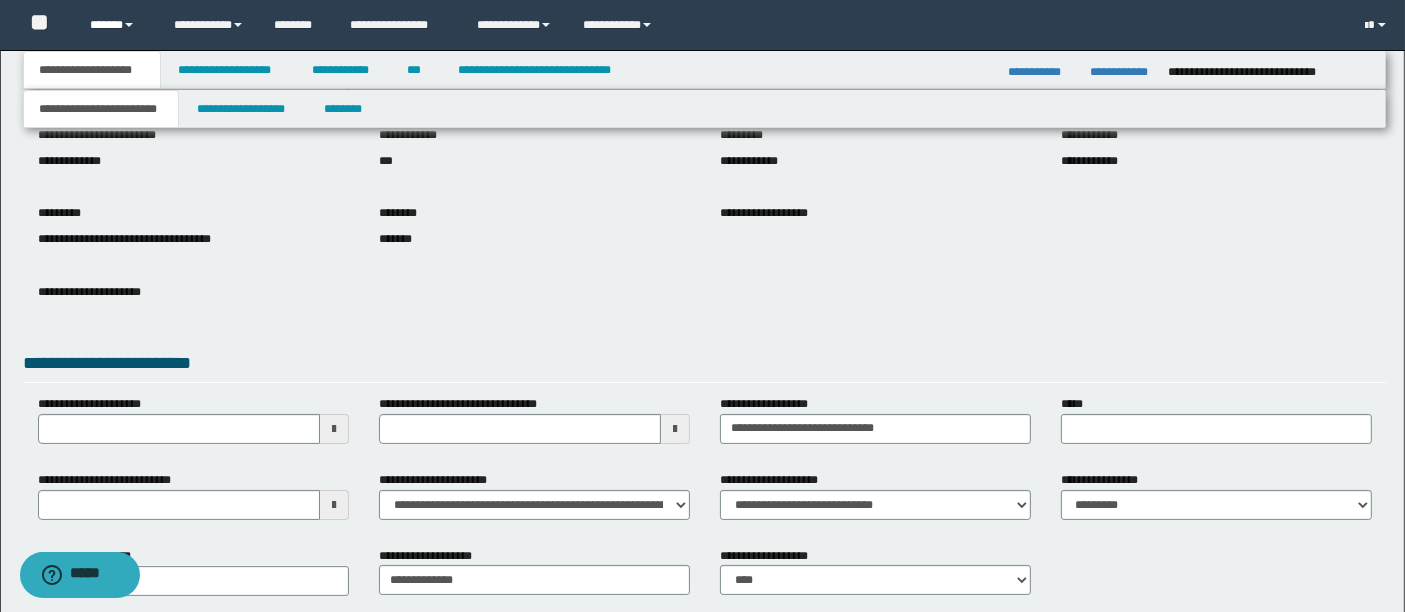 click on "******" at bounding box center [117, 25] 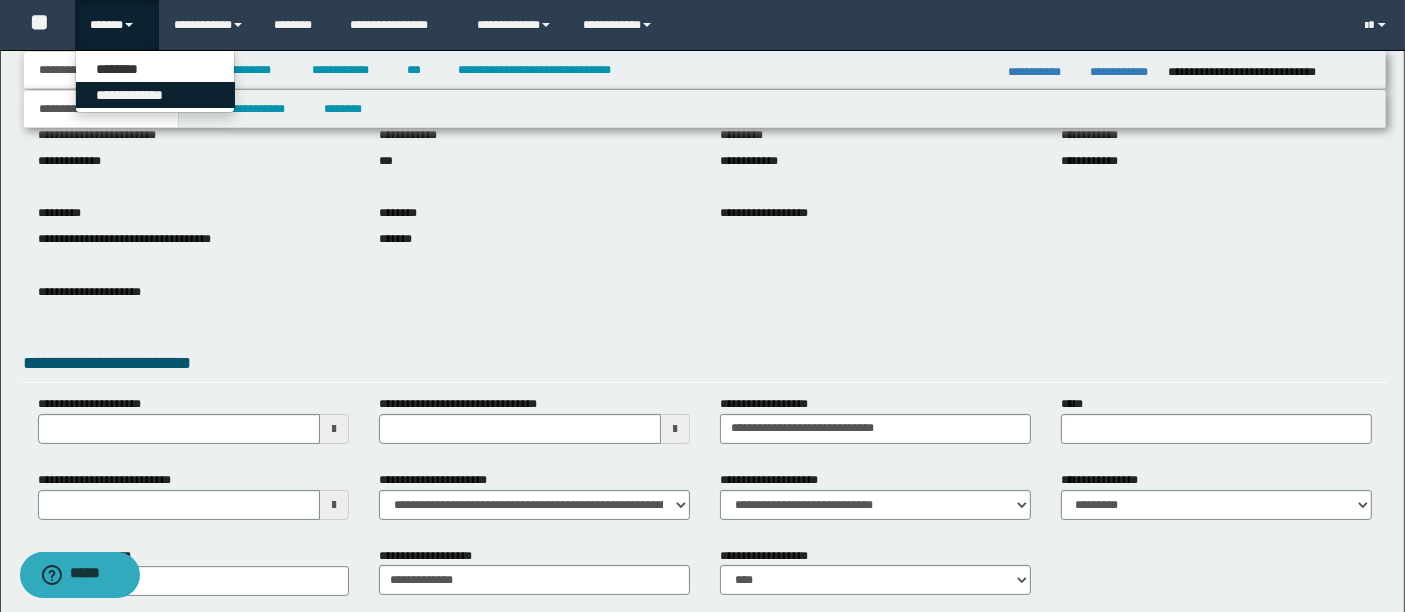 click on "**********" at bounding box center (155, 95) 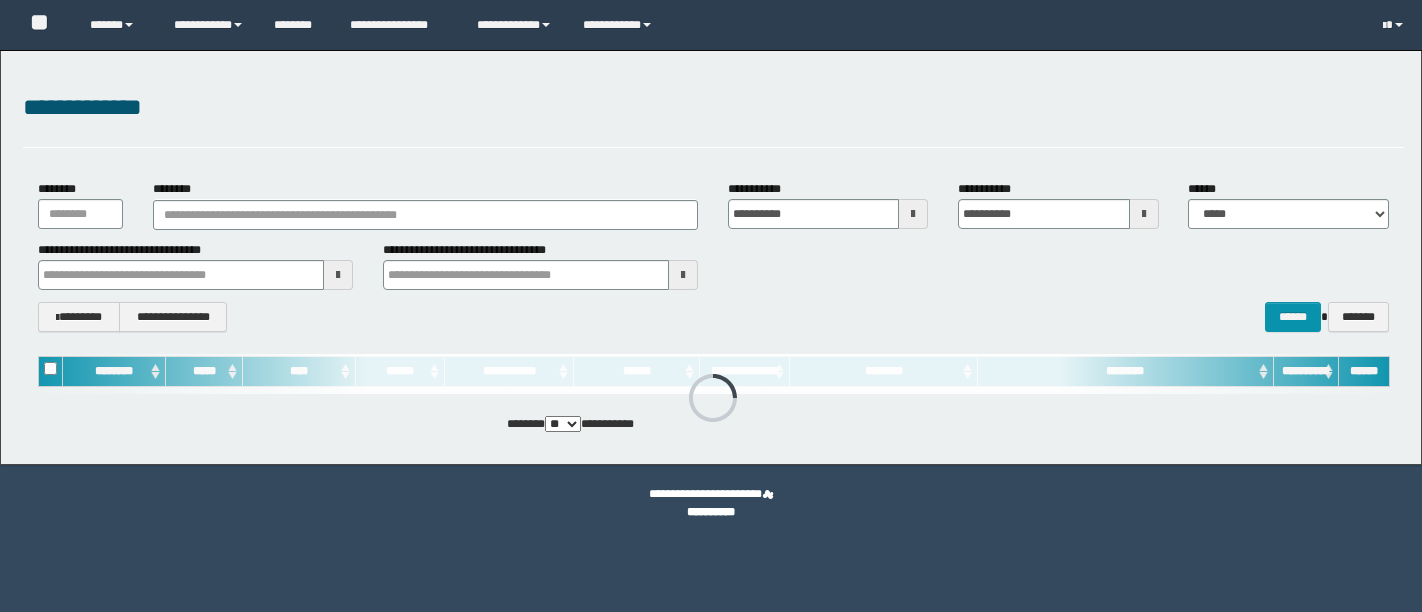 scroll, scrollTop: 0, scrollLeft: 0, axis: both 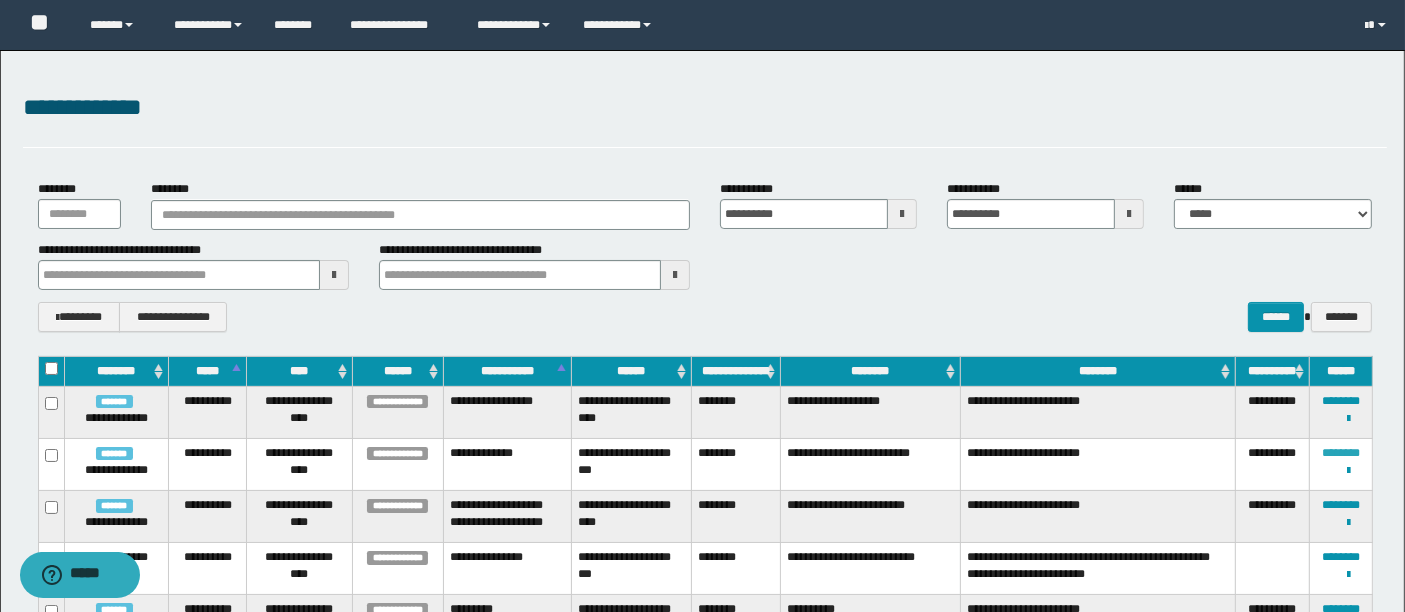 click on "********" at bounding box center [1341, 453] 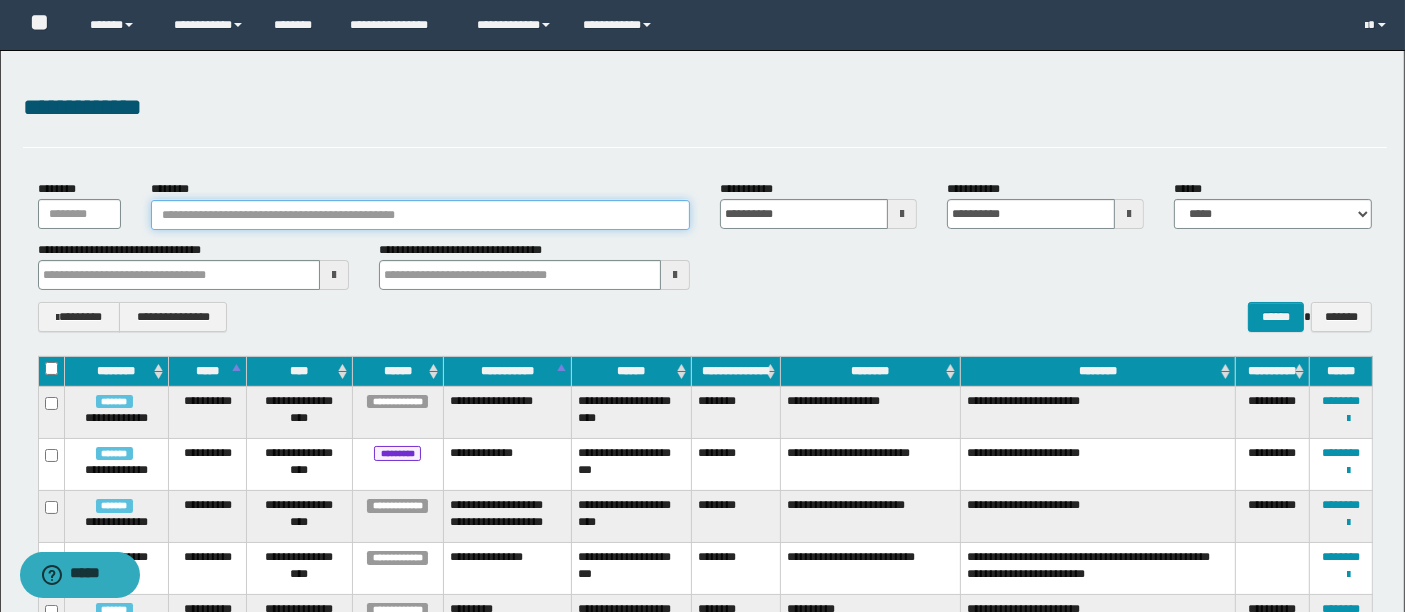 click on "********" at bounding box center [420, 215] 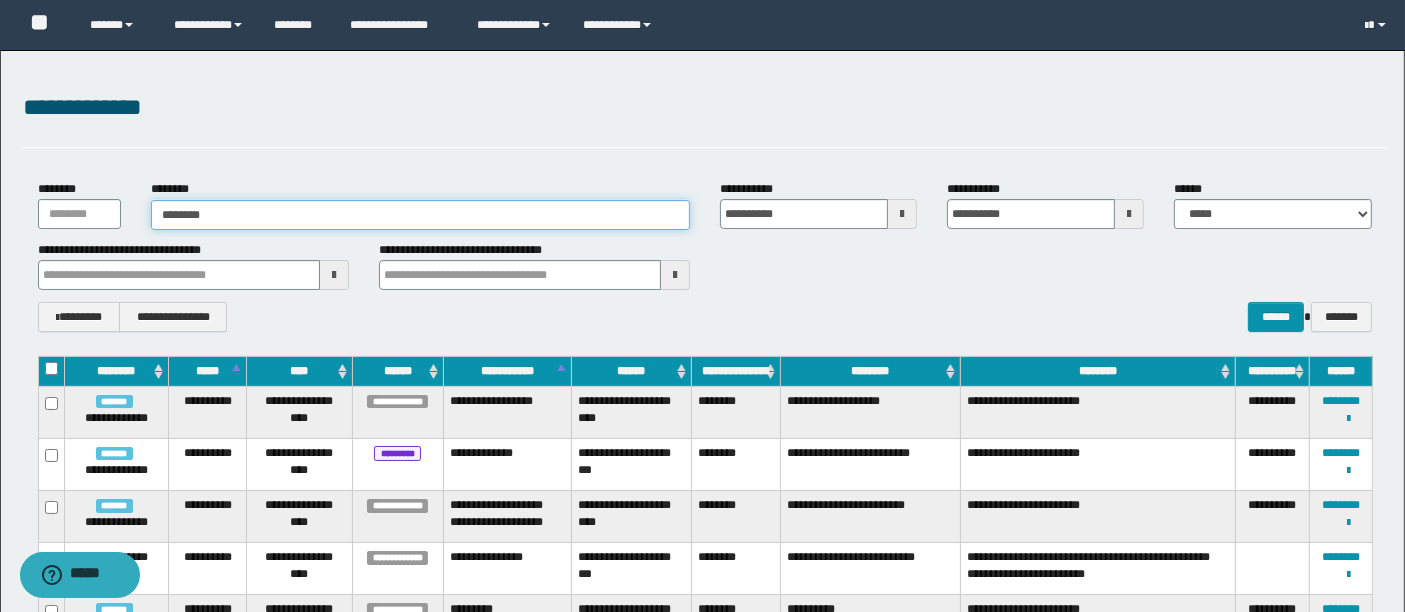 type on "*********" 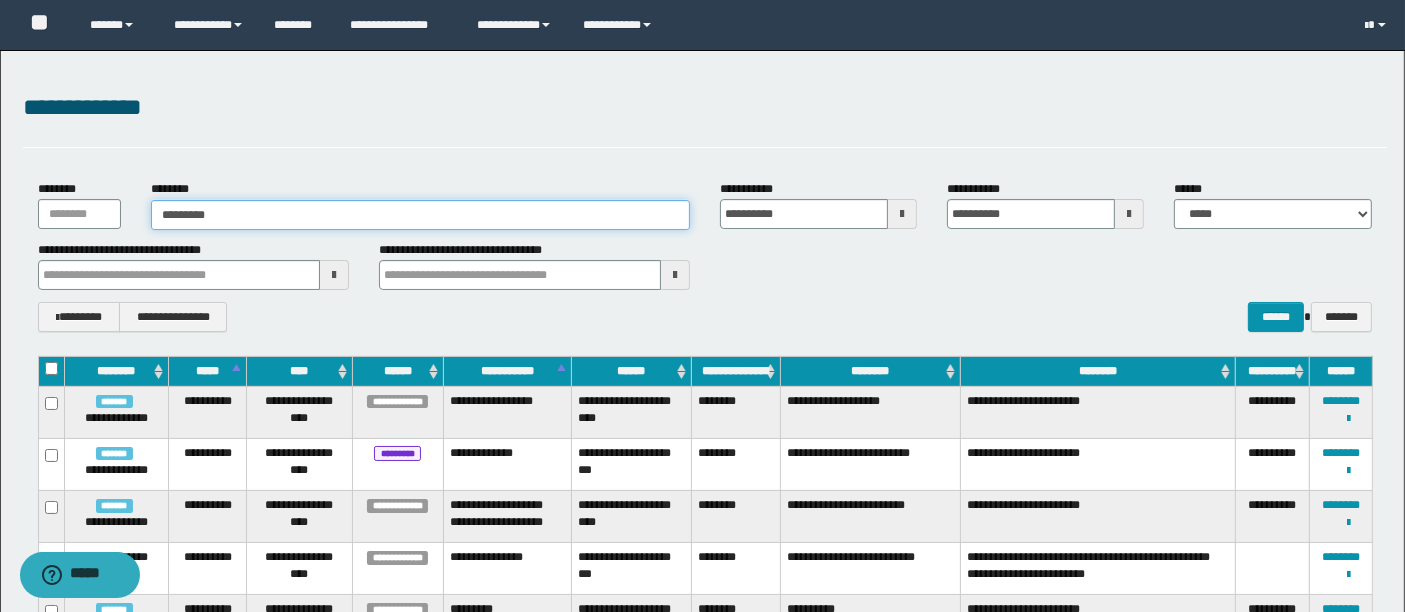 type on "*********" 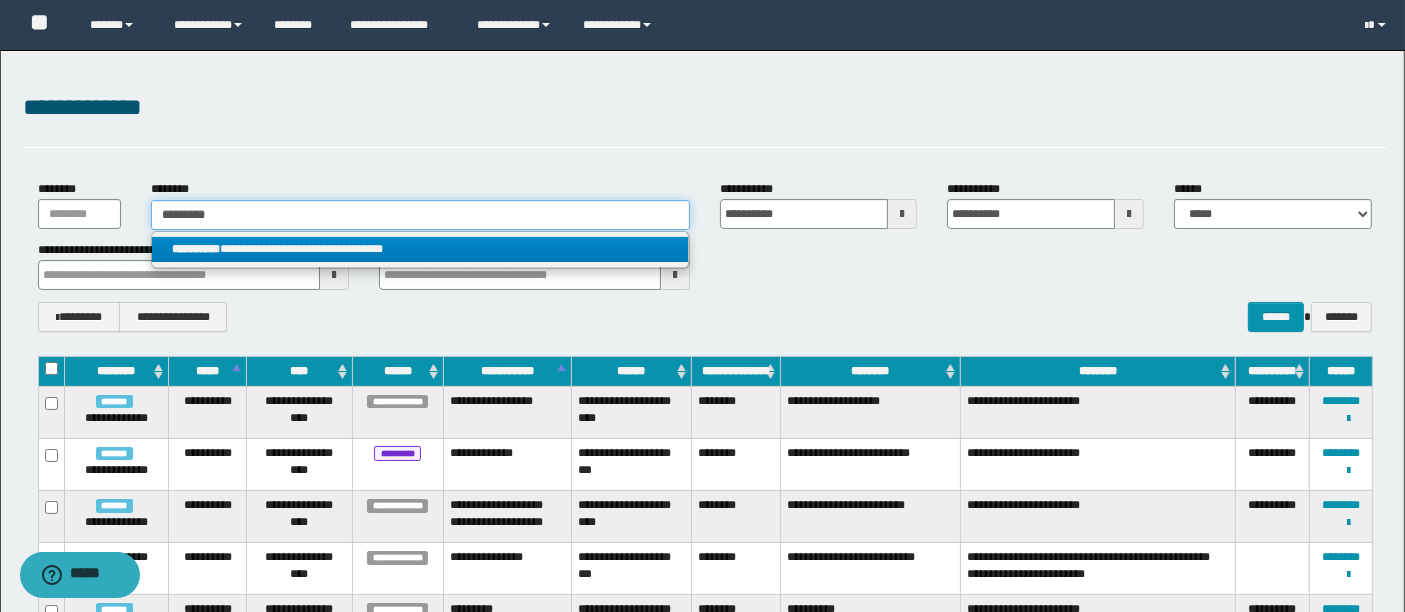 type on "*********" 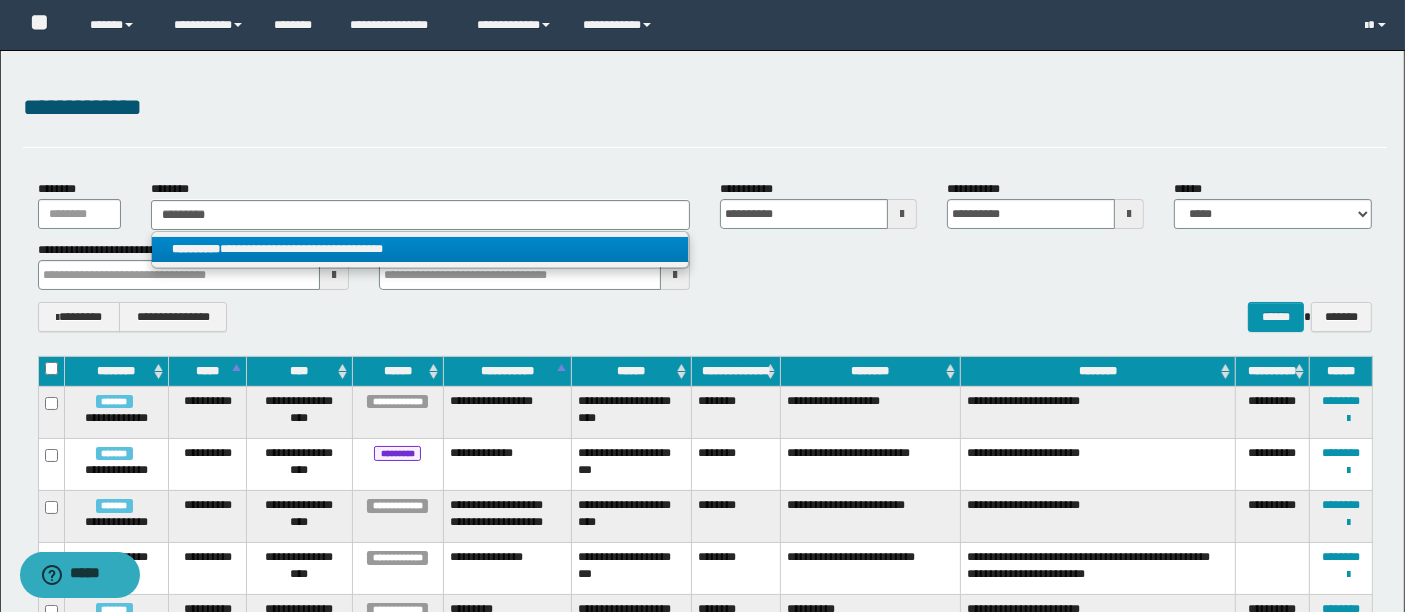 click on "**********" at bounding box center (420, 249) 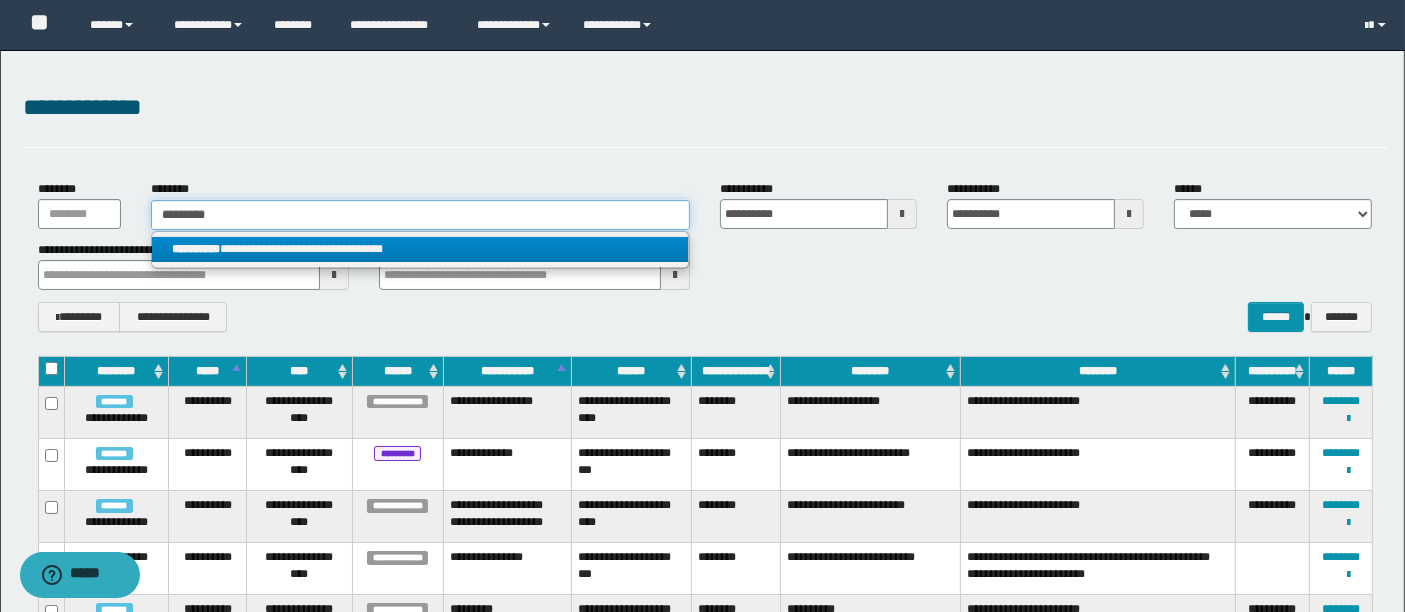 type 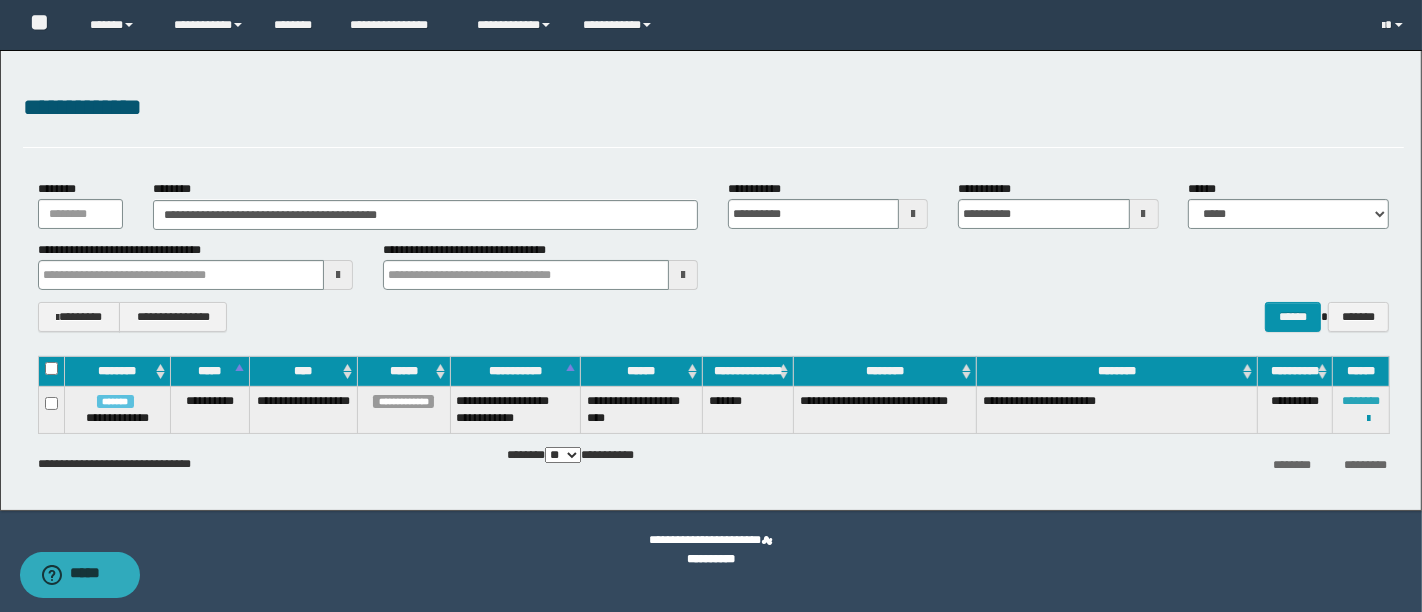 click on "********" at bounding box center [1361, 401] 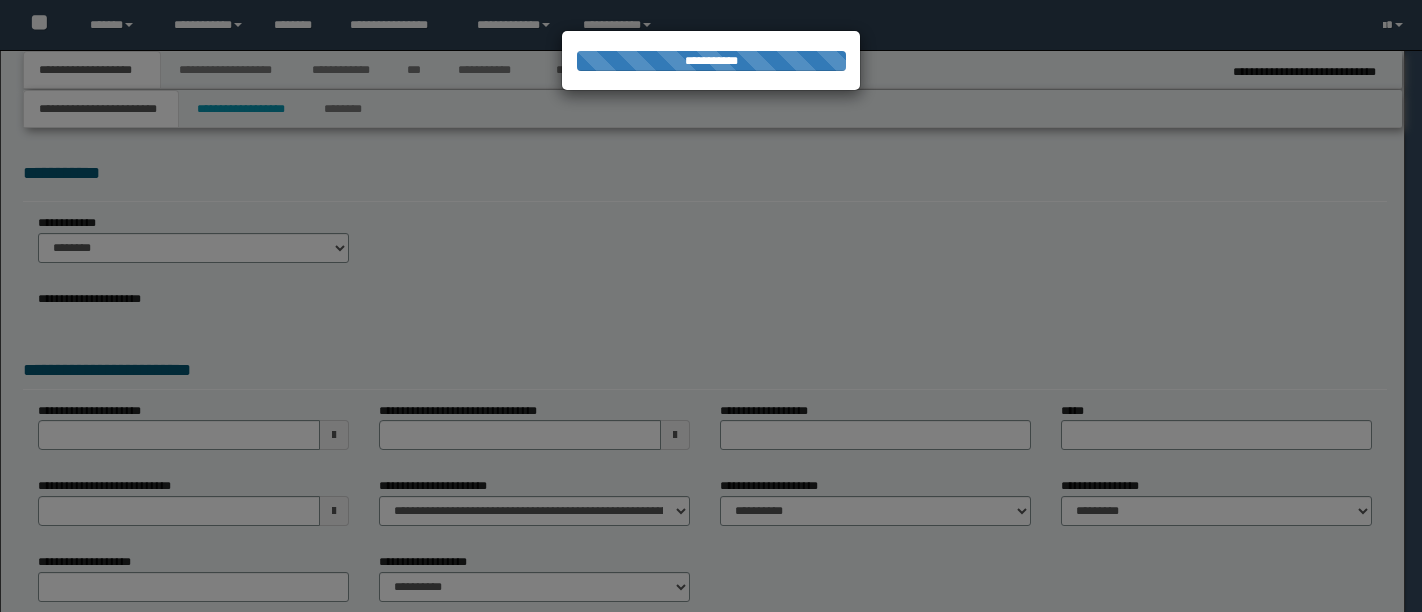scroll, scrollTop: 0, scrollLeft: 0, axis: both 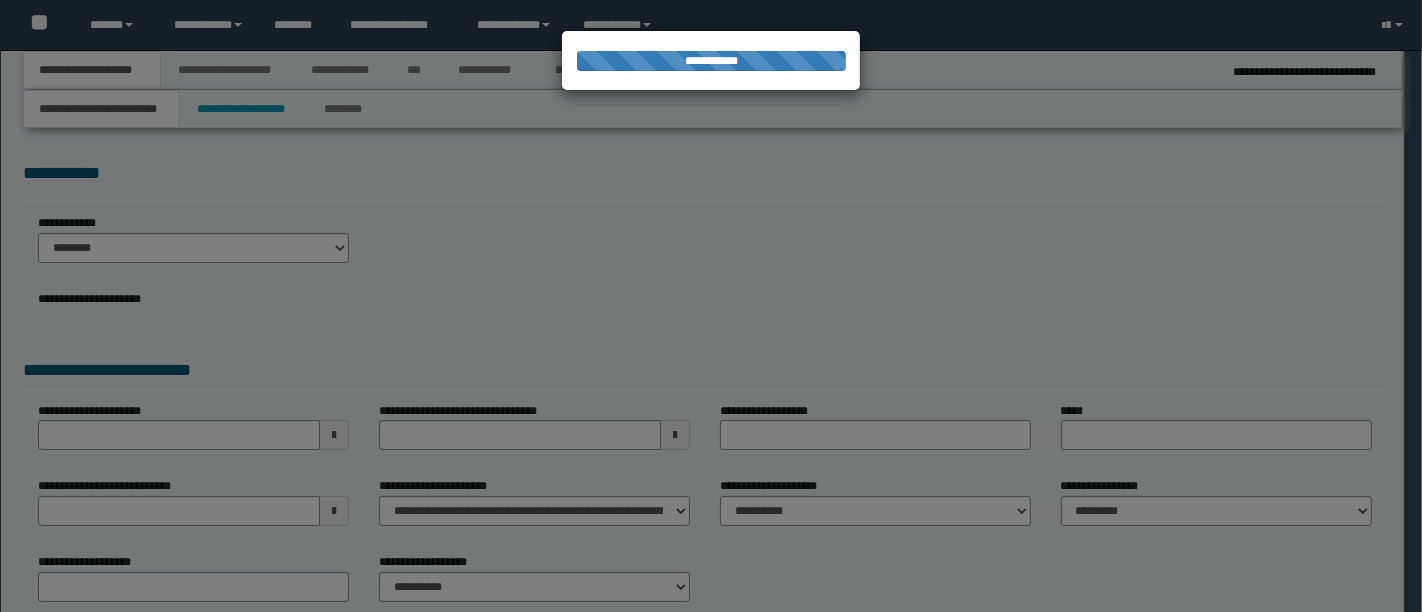 type on "**********" 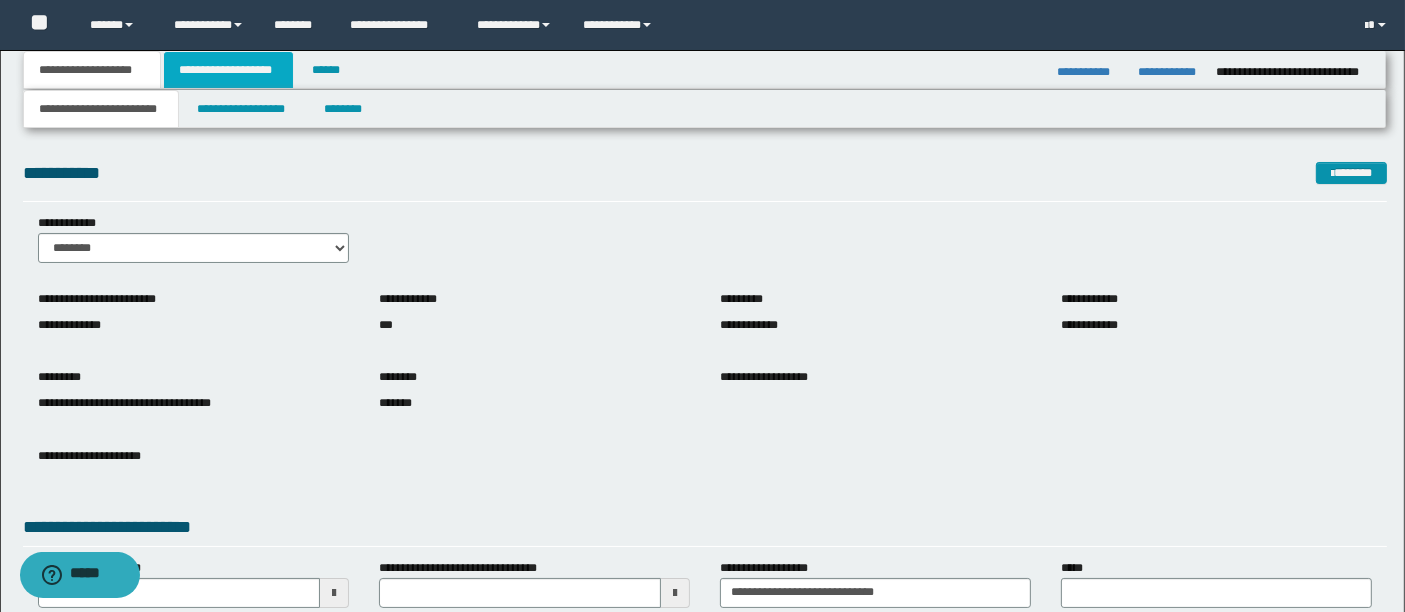 click on "**********" at bounding box center (228, 70) 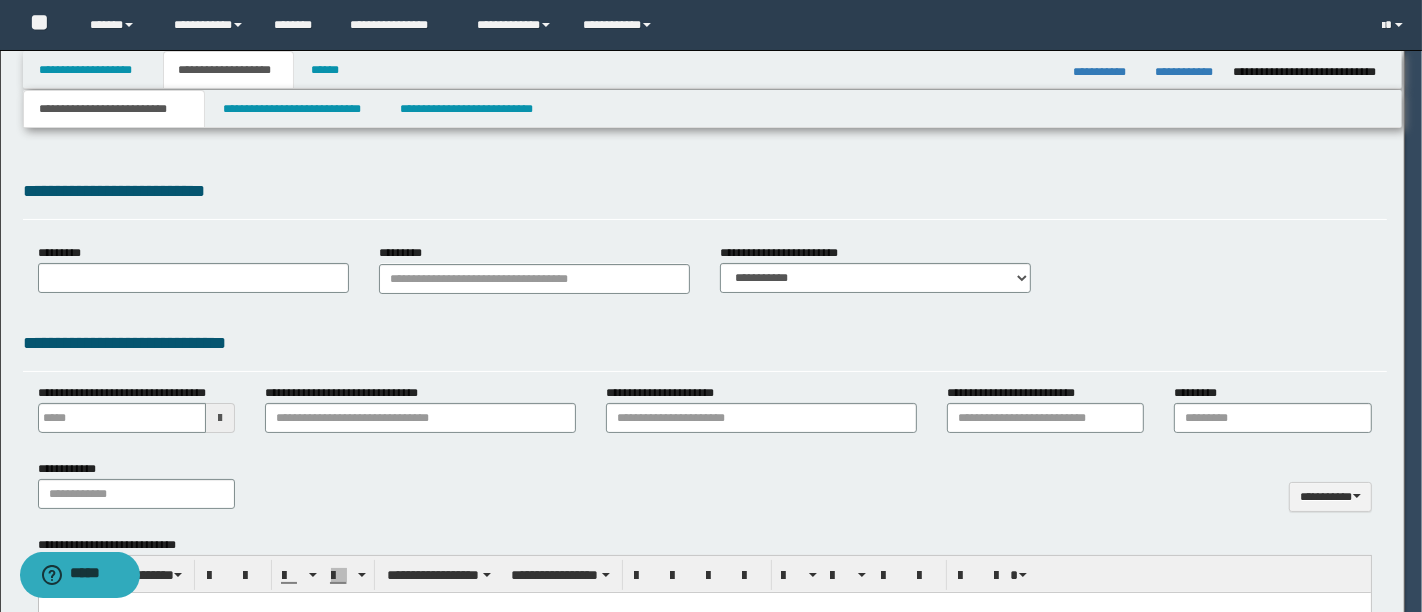 type 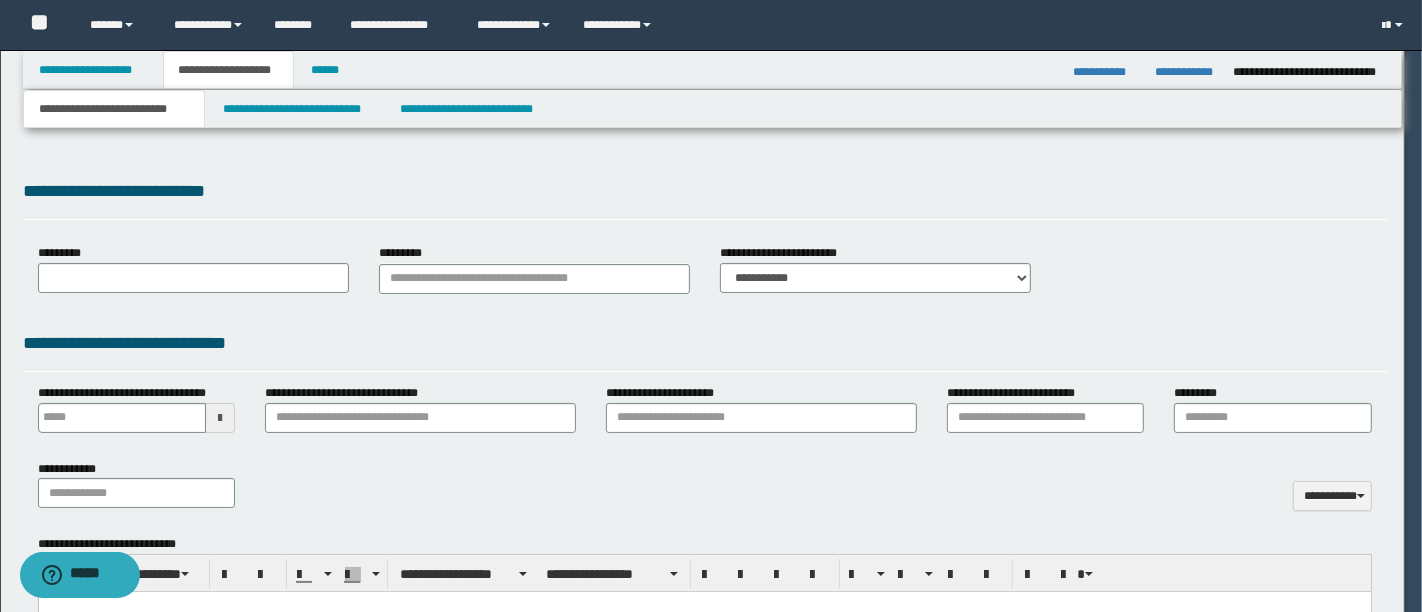 scroll, scrollTop: 0, scrollLeft: 0, axis: both 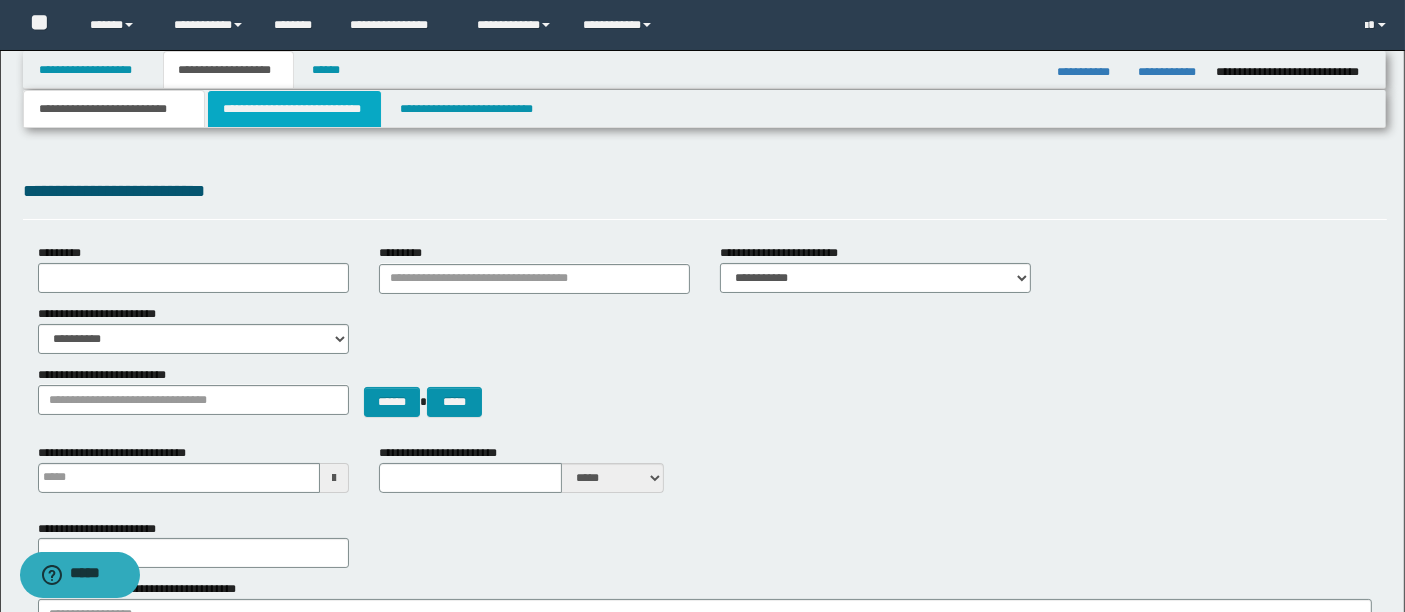 click on "**********" at bounding box center [294, 109] 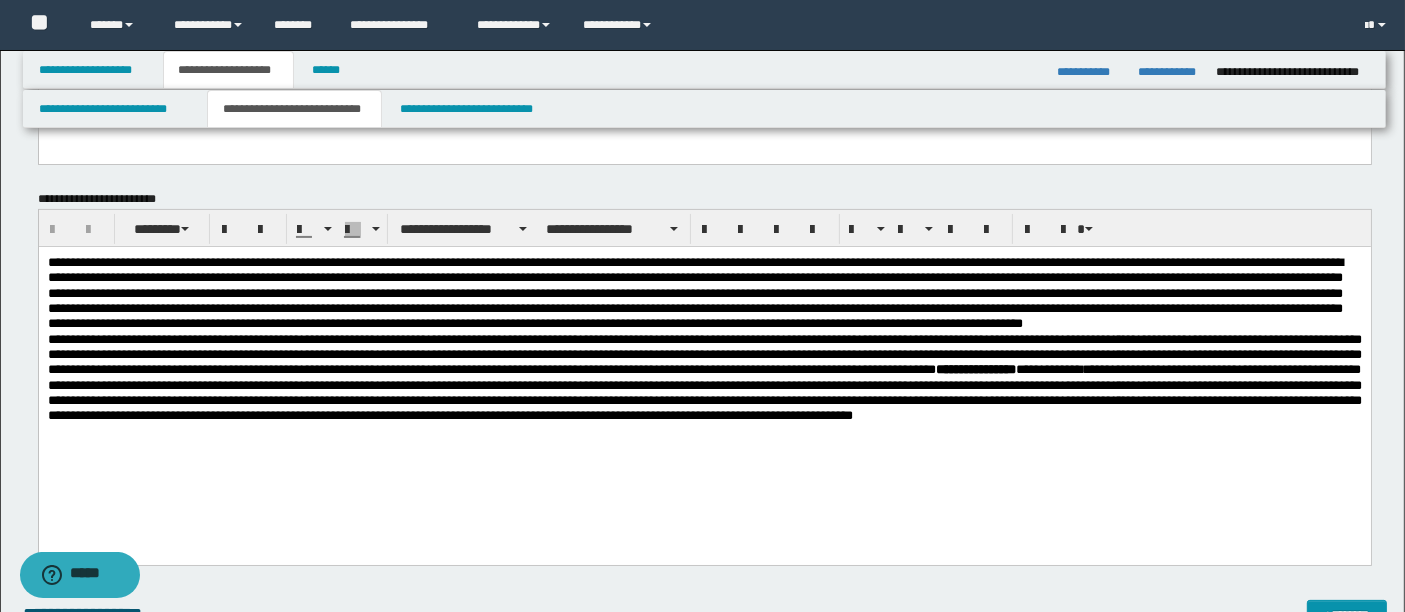 scroll, scrollTop: 421, scrollLeft: 0, axis: vertical 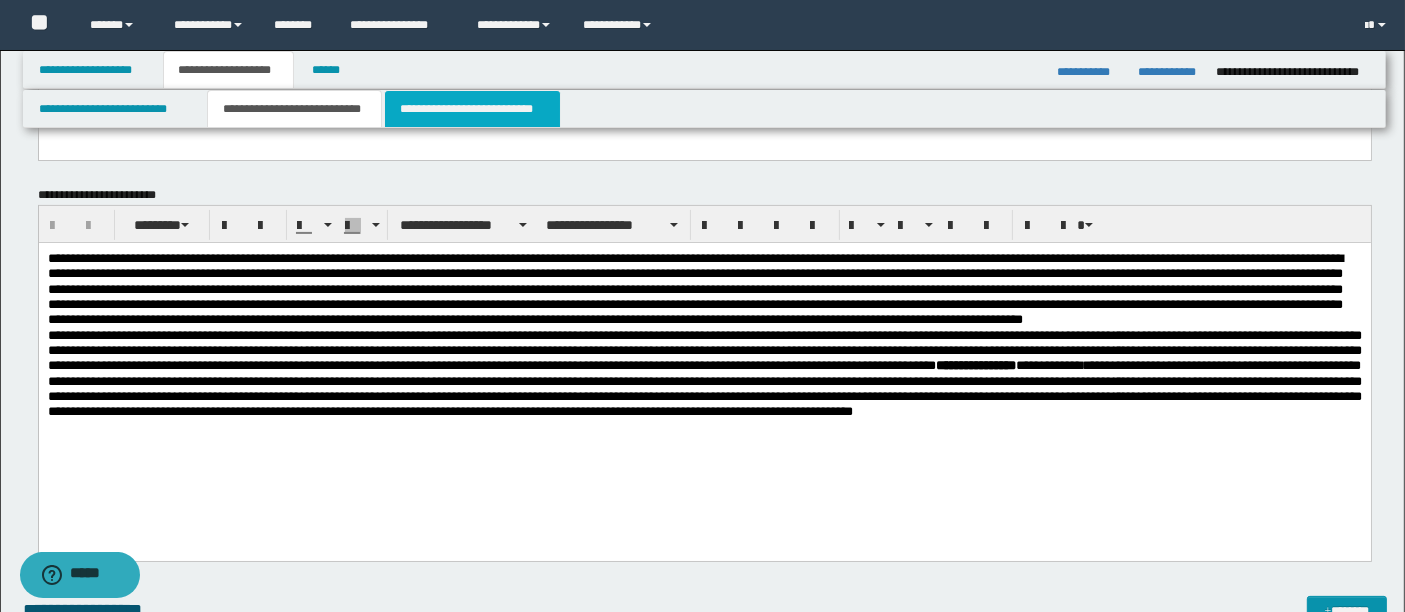 click on "**********" at bounding box center (472, 109) 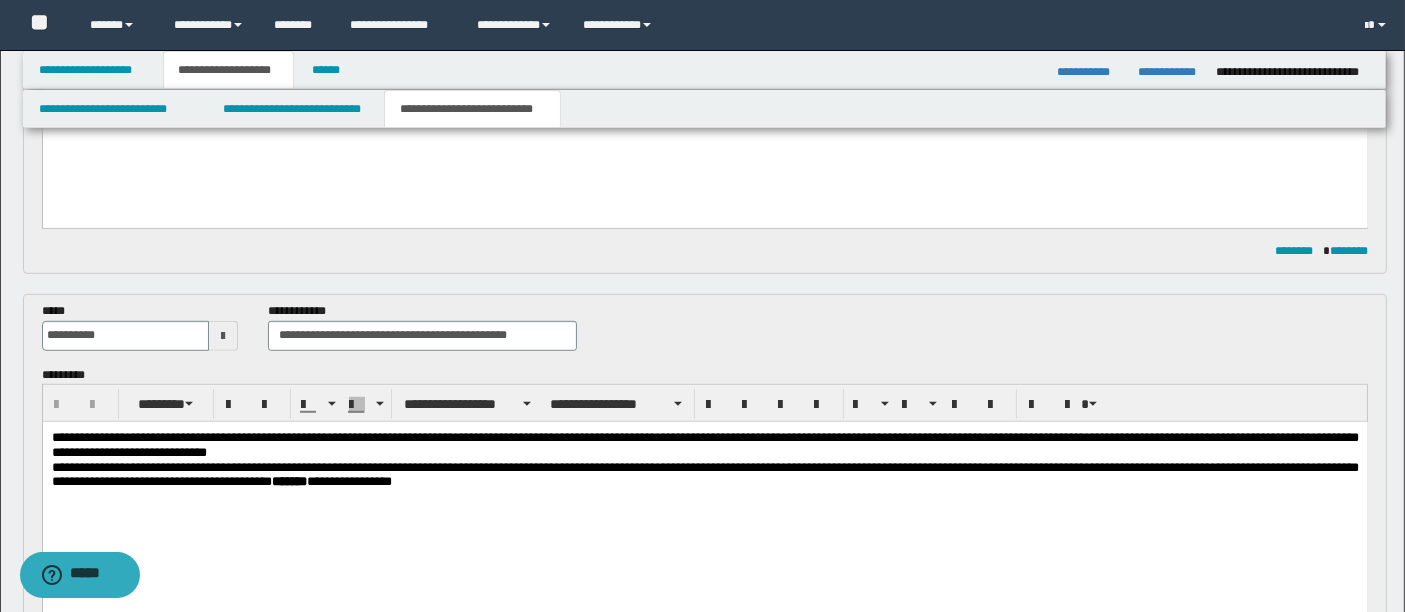 scroll, scrollTop: 1124, scrollLeft: 0, axis: vertical 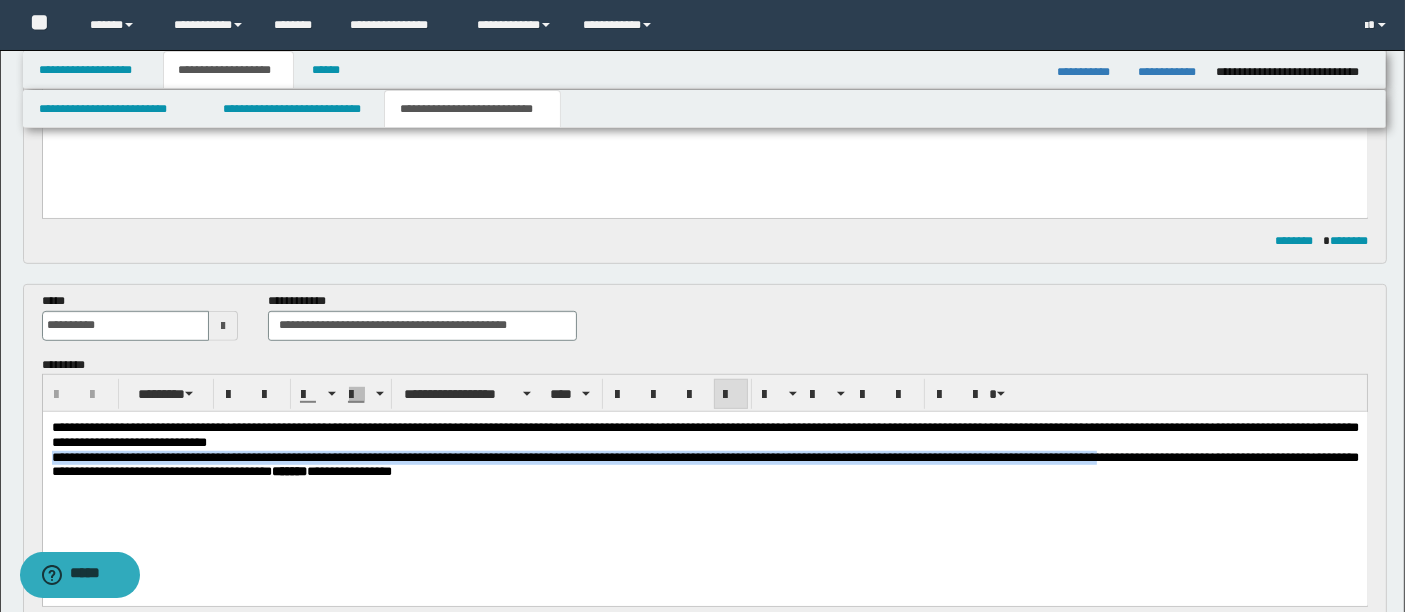 drag, startPoint x: 52, startPoint y: 456, endPoint x: 1334, endPoint y: 462, distance: 1282.014 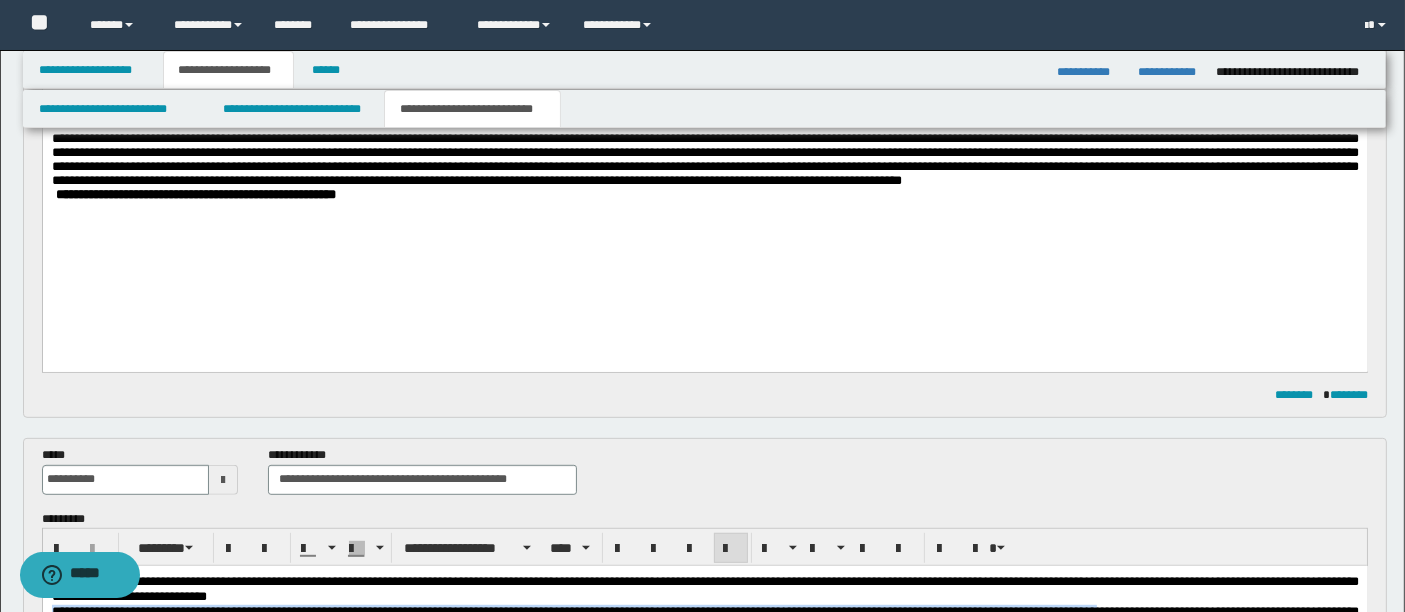 scroll, scrollTop: 966, scrollLeft: 0, axis: vertical 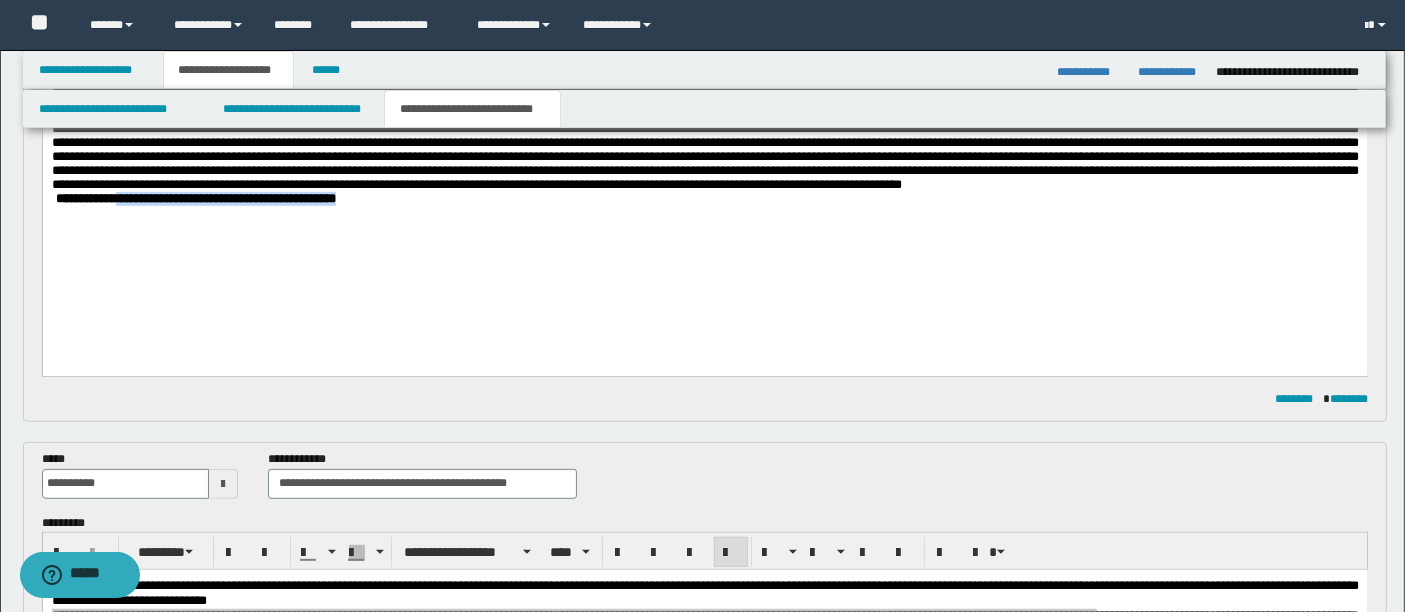 drag, startPoint x: 126, startPoint y: 242, endPoint x: 410, endPoint y: 242, distance: 284 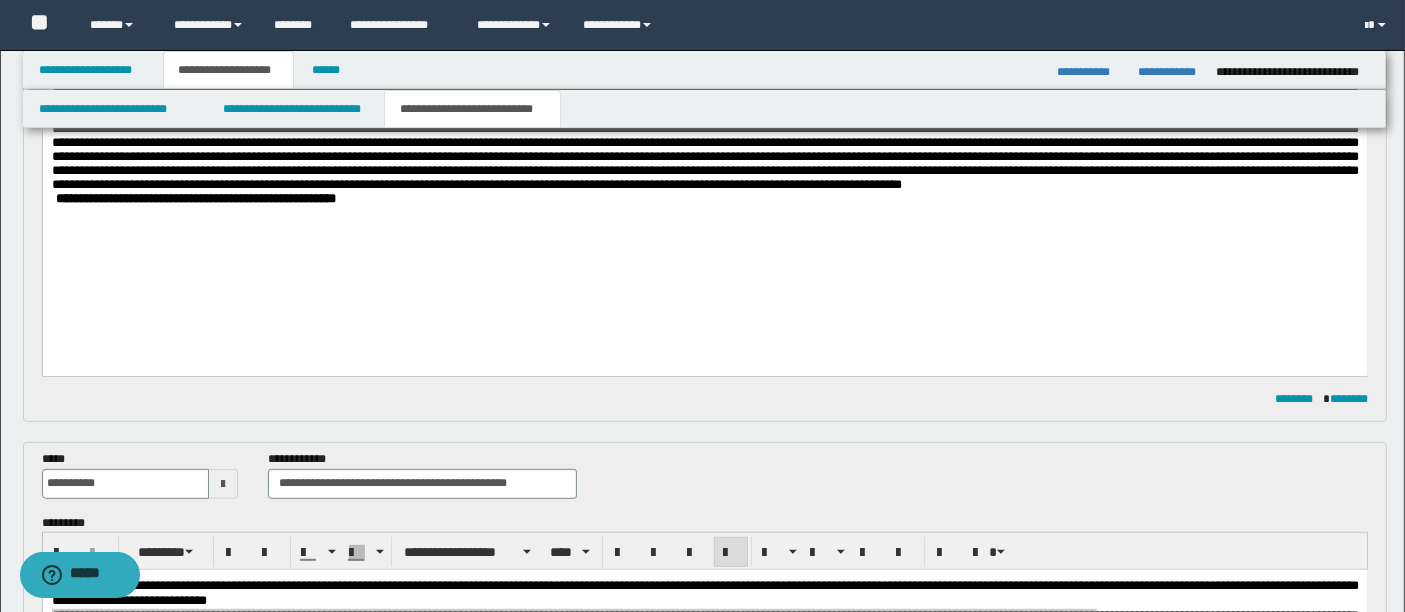 click on "**********" at bounding box center (704, 127) 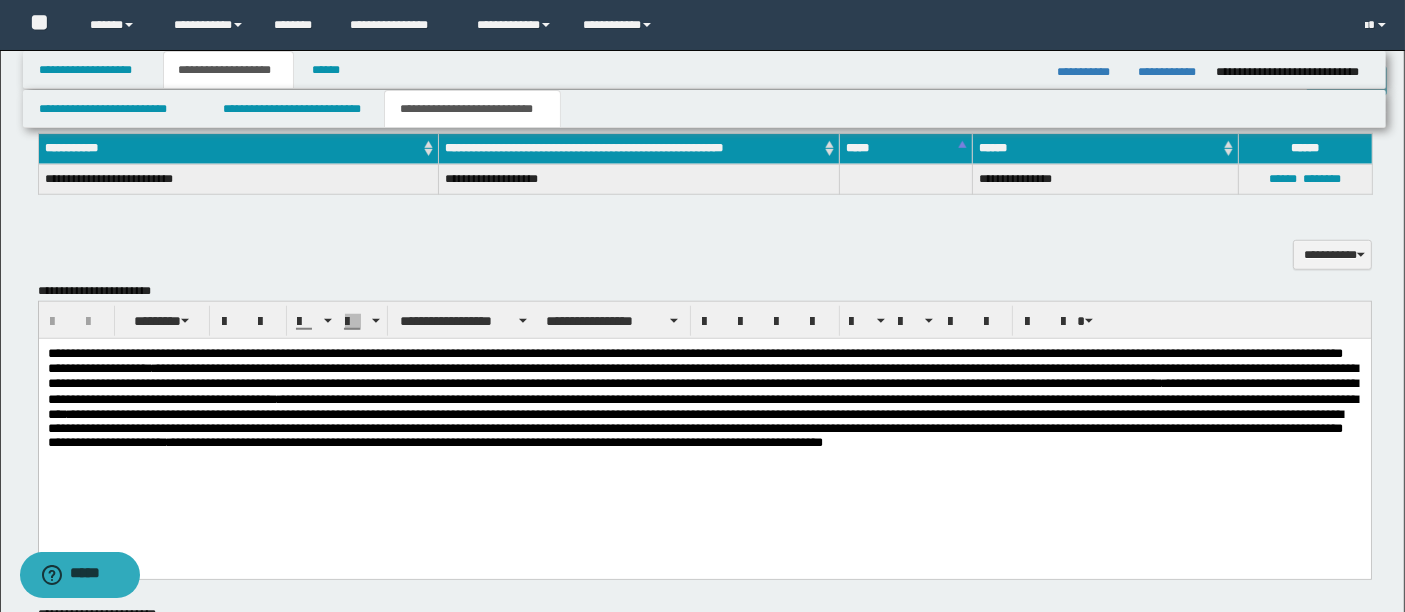 scroll, scrollTop: 1731, scrollLeft: 0, axis: vertical 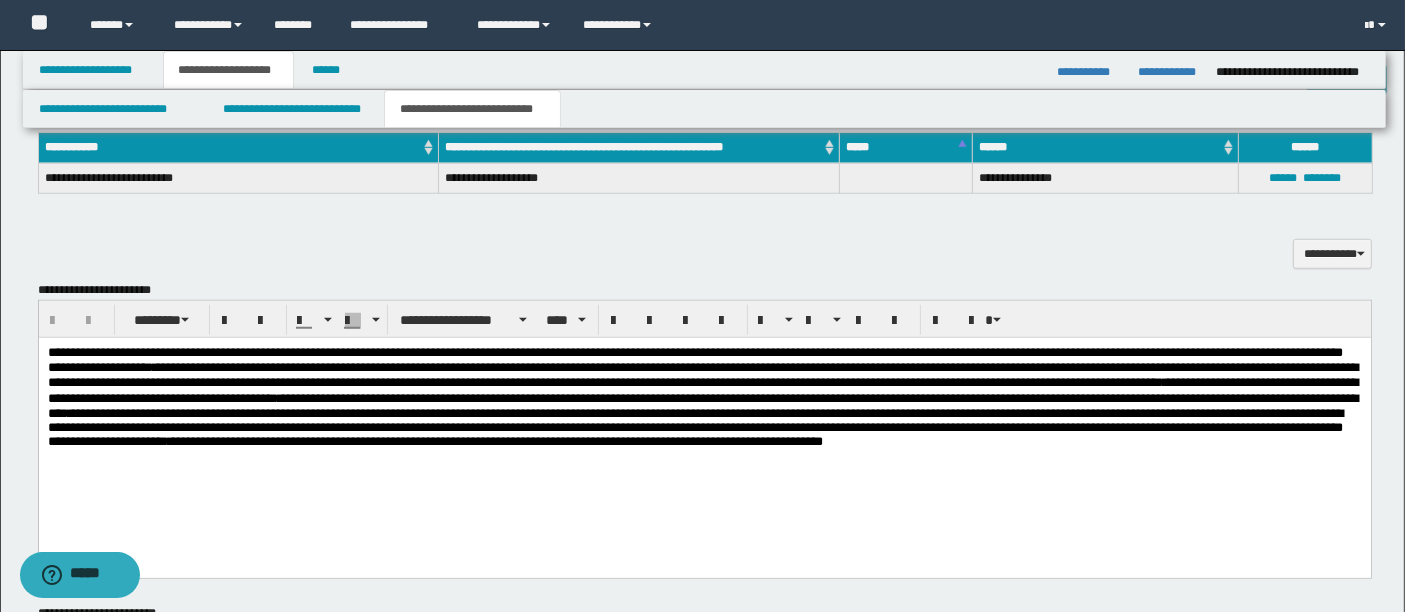 click on "**********" at bounding box center [702, 419] 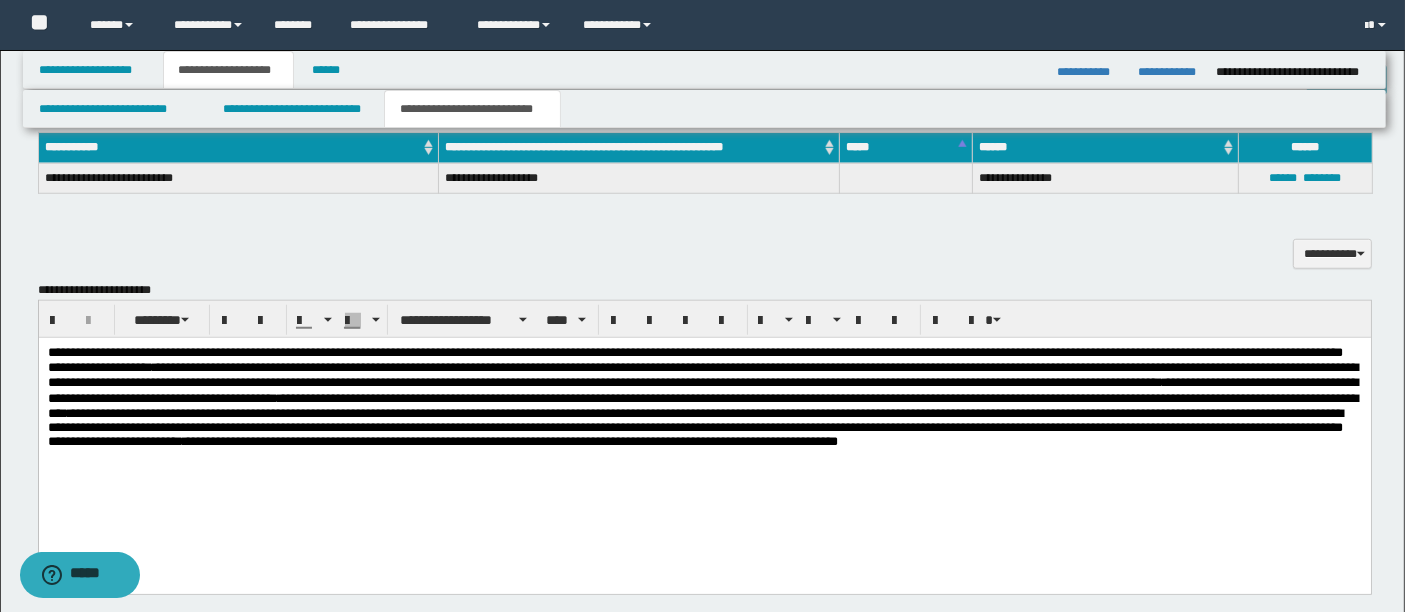 click on "**********" at bounding box center (704, 421) 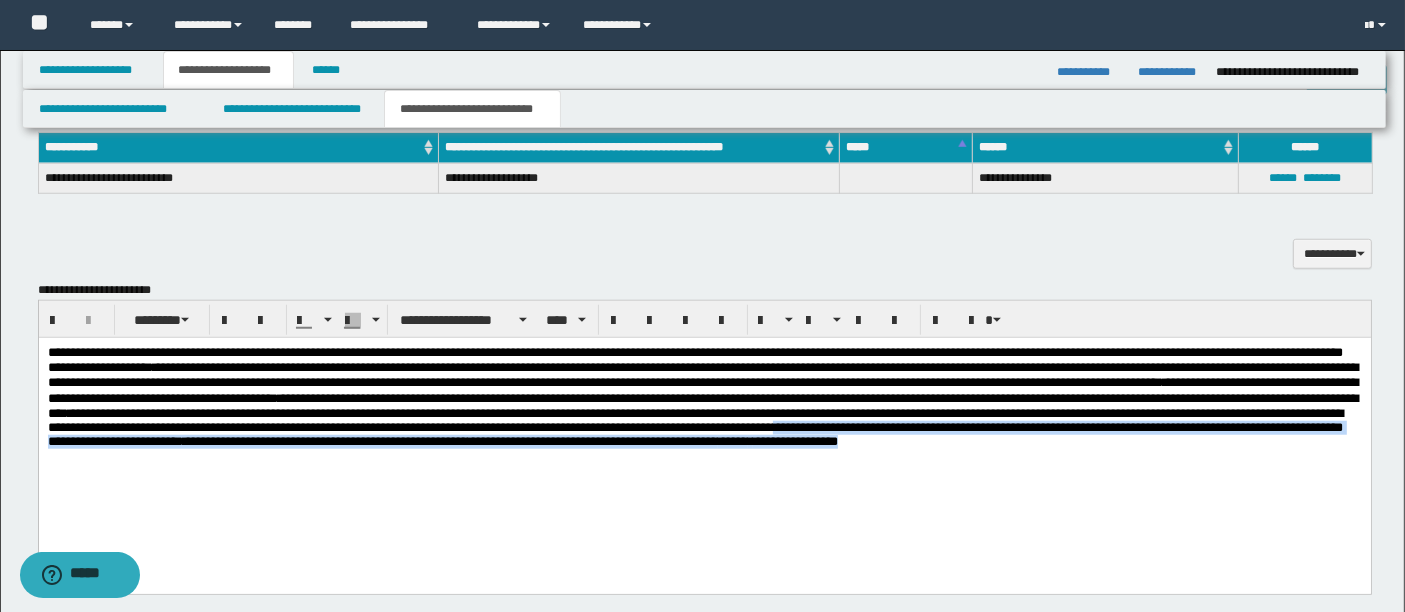 drag, startPoint x: 1010, startPoint y: 447, endPoint x: 1027, endPoint y: 492, distance: 48.104053 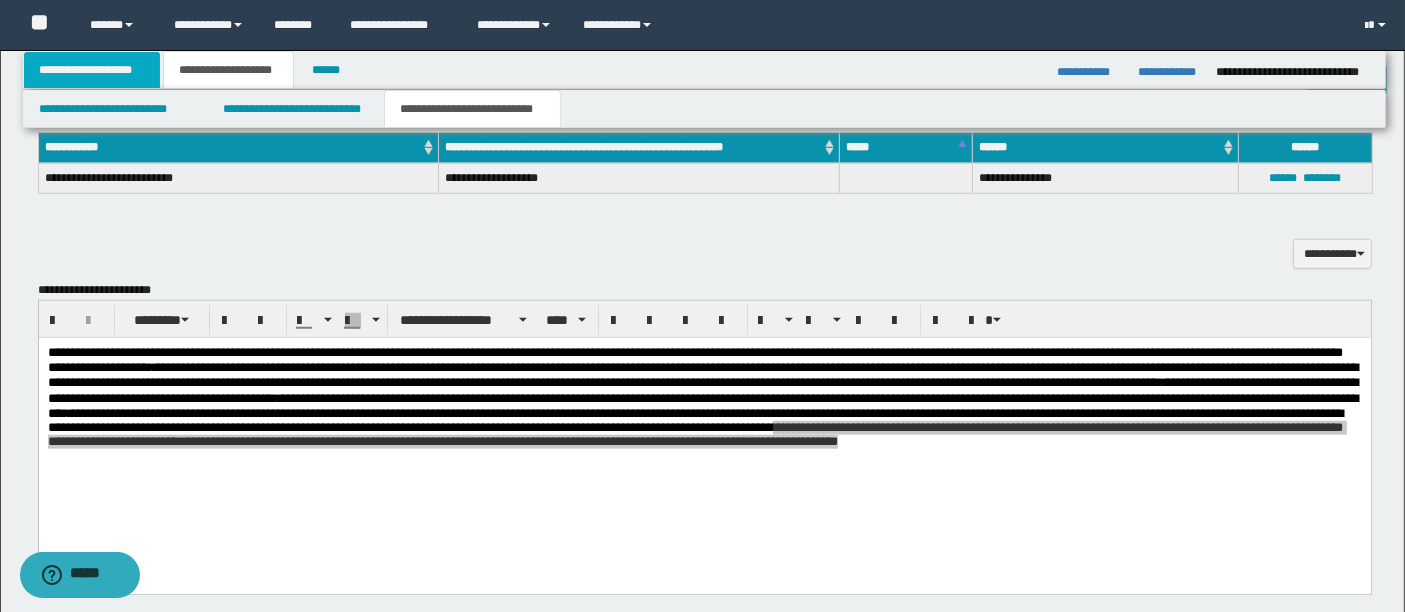 click on "**********" at bounding box center (92, 70) 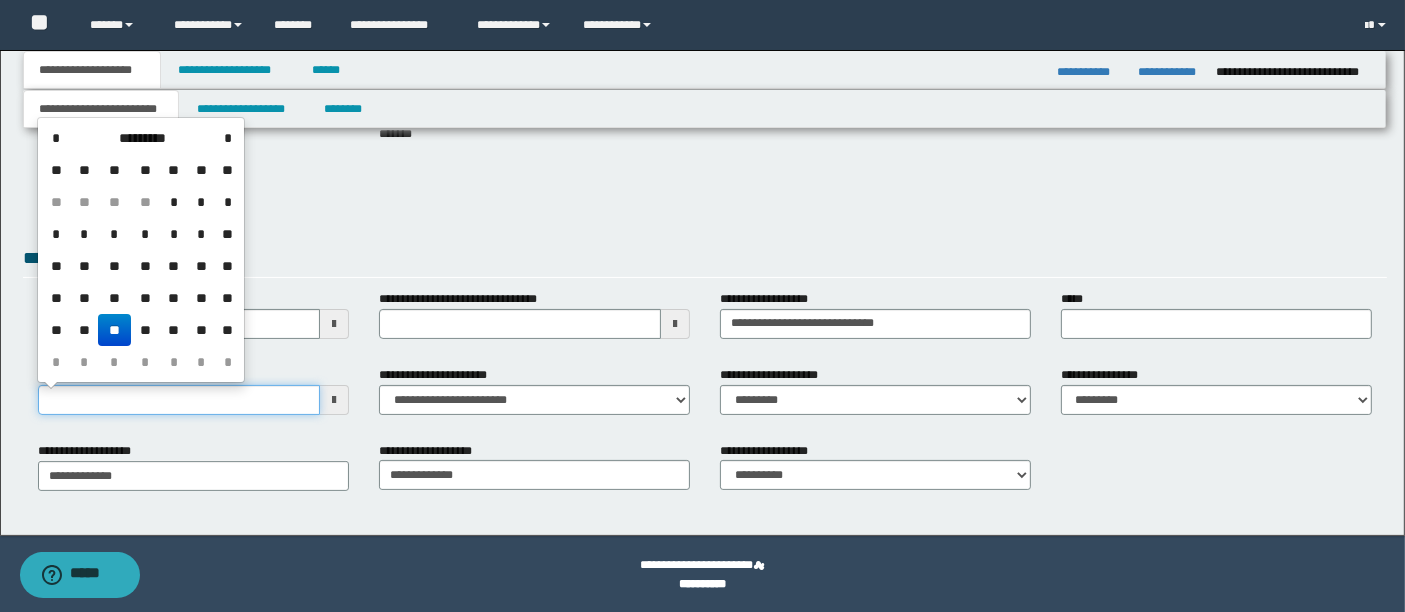 click on "**********" at bounding box center (179, 400) 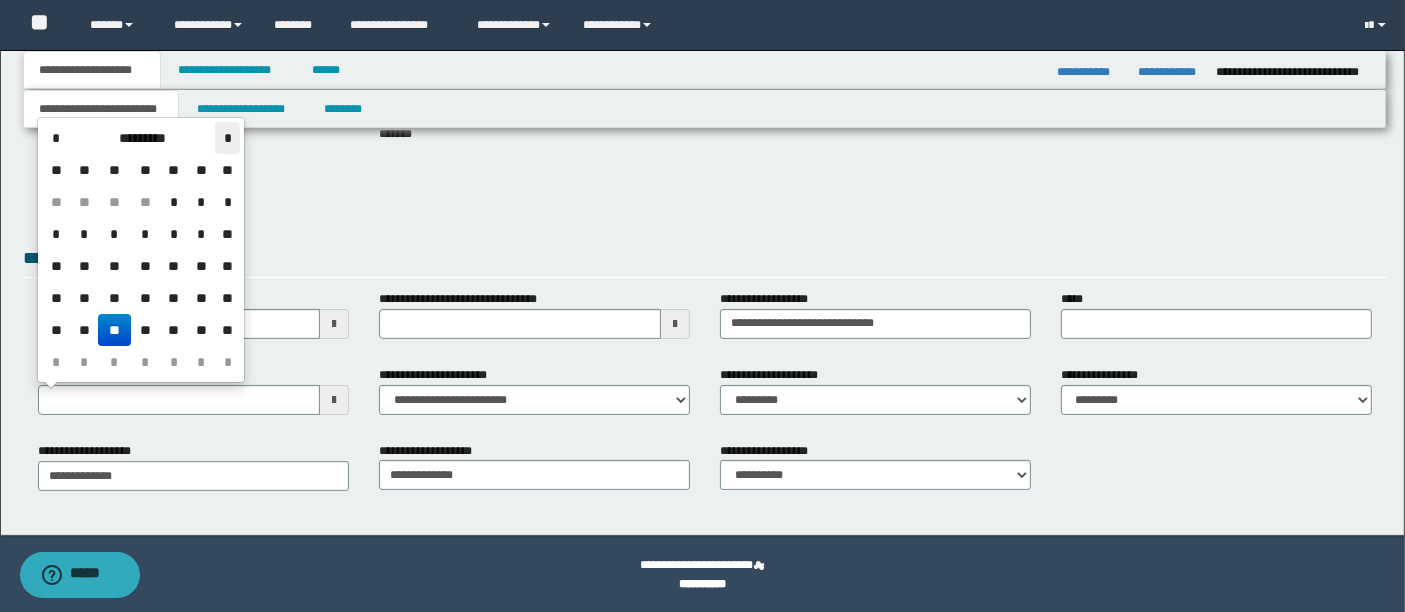 click on "*" at bounding box center [227, 138] 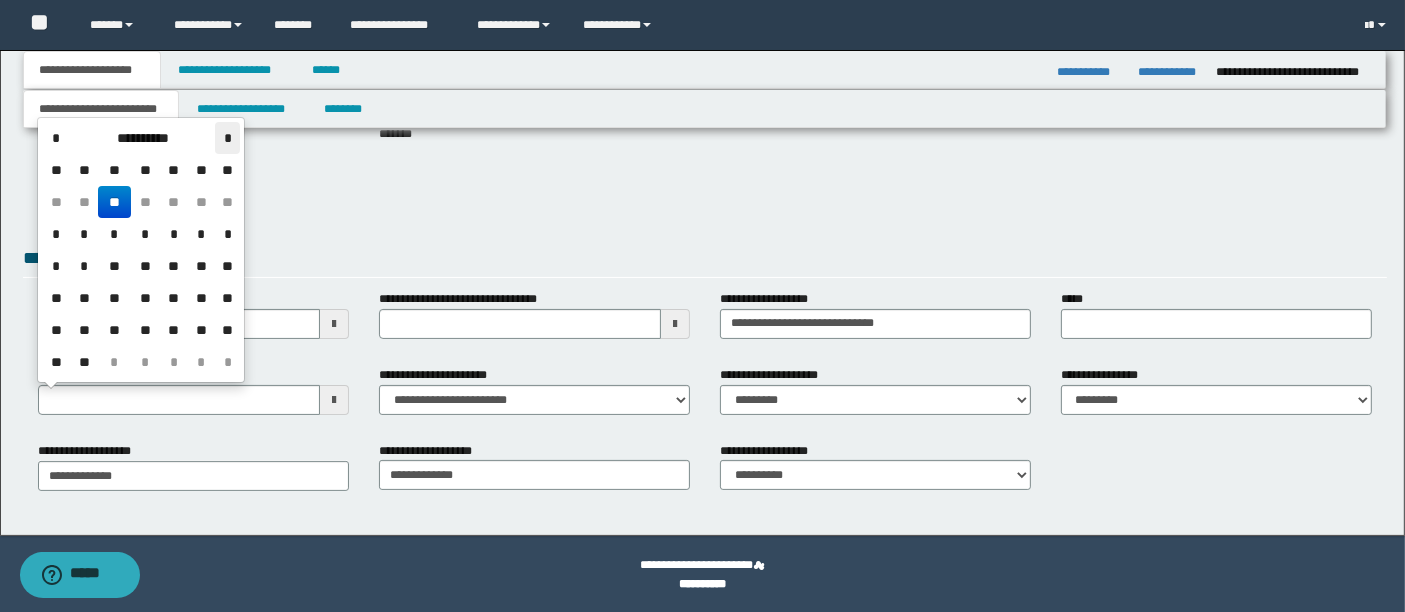 click on "*" at bounding box center (227, 138) 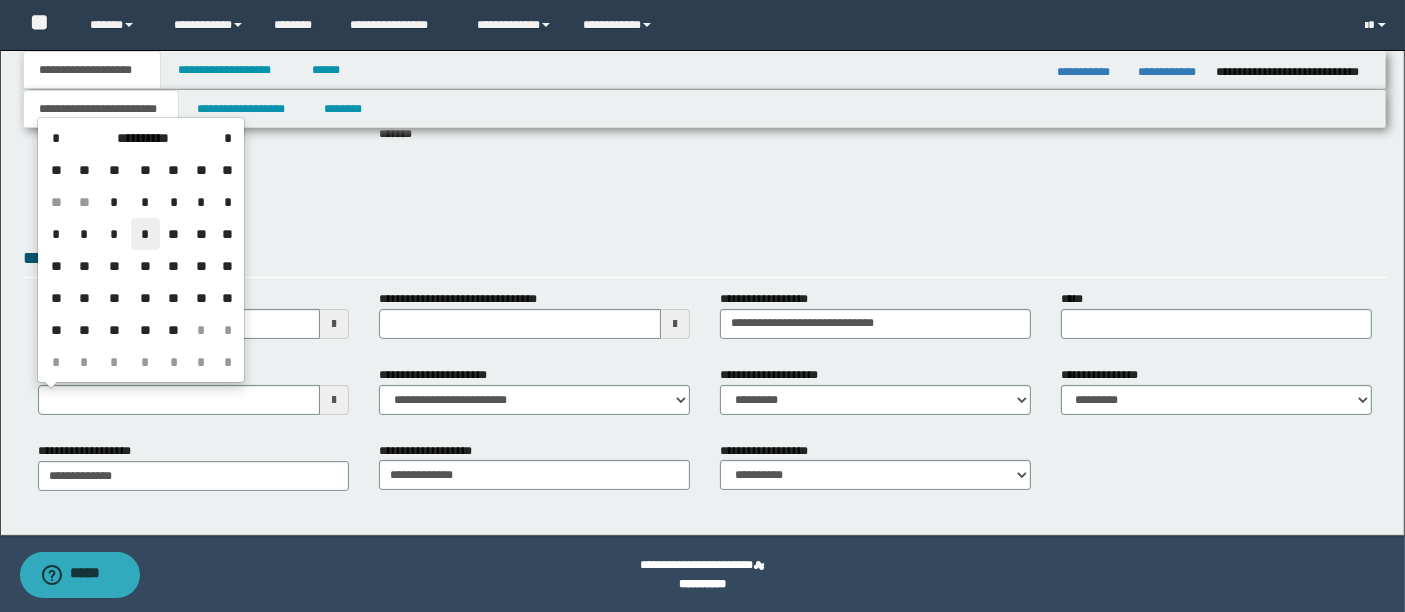 click on "*" at bounding box center (145, 234) 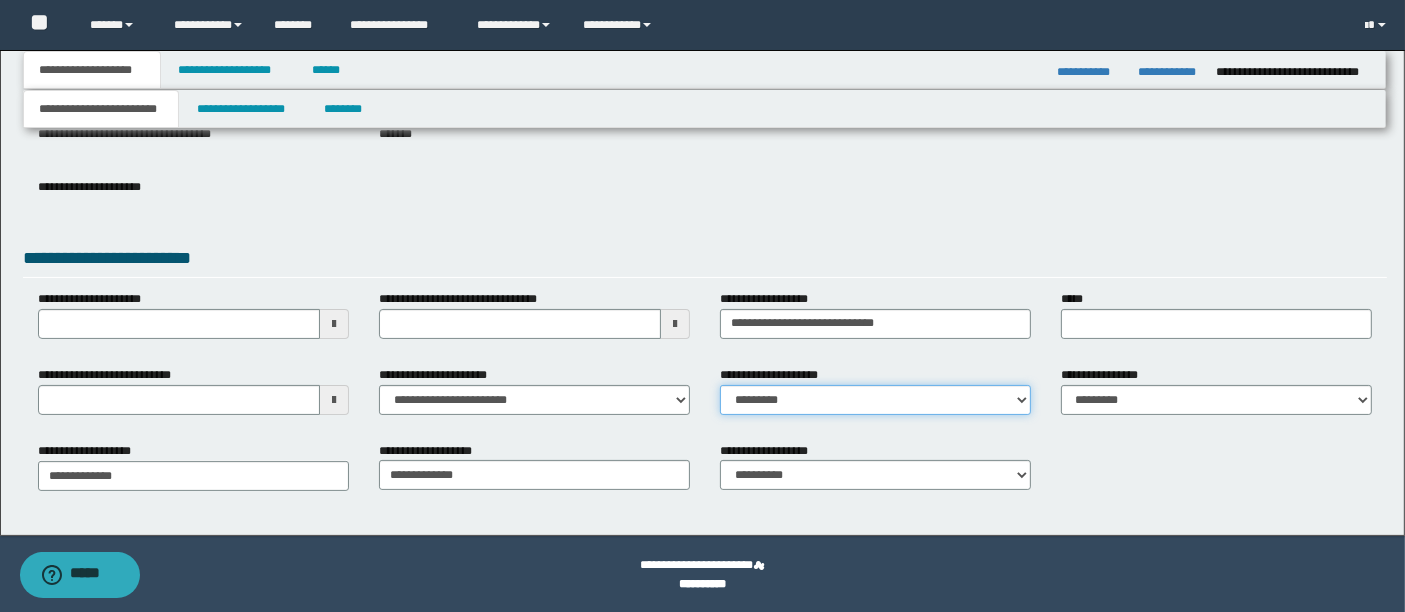 click on "**********" at bounding box center (875, 400) 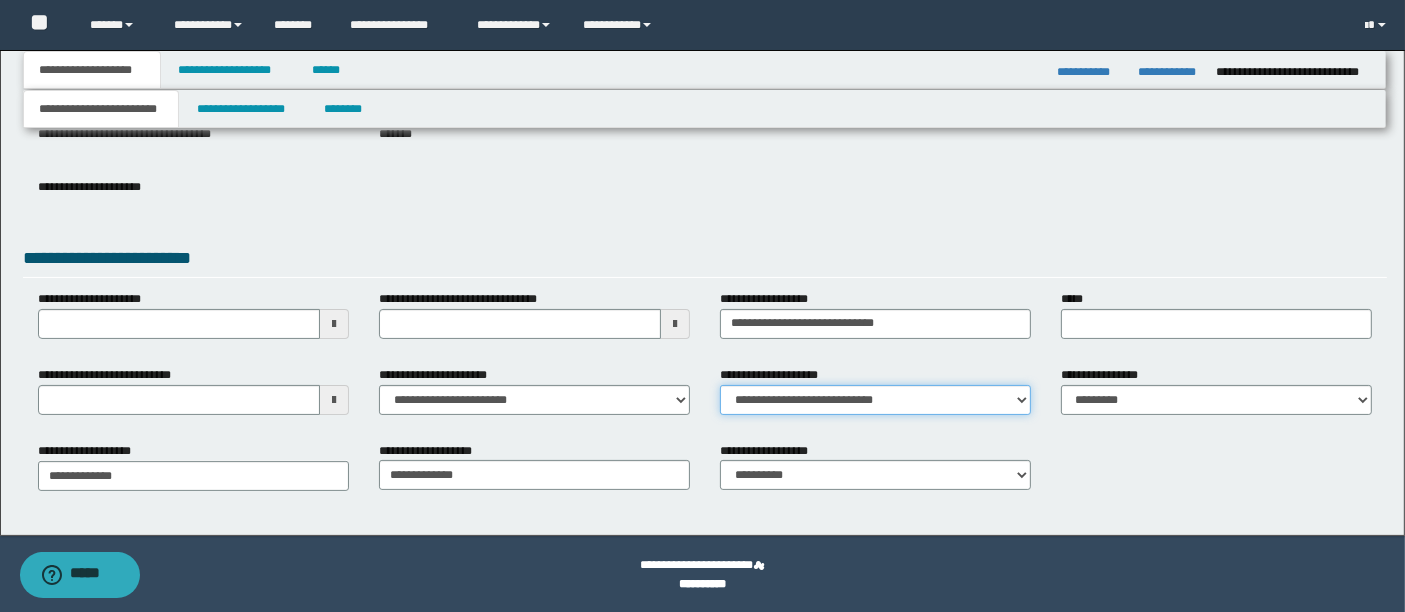 click on "**********" at bounding box center [875, 400] 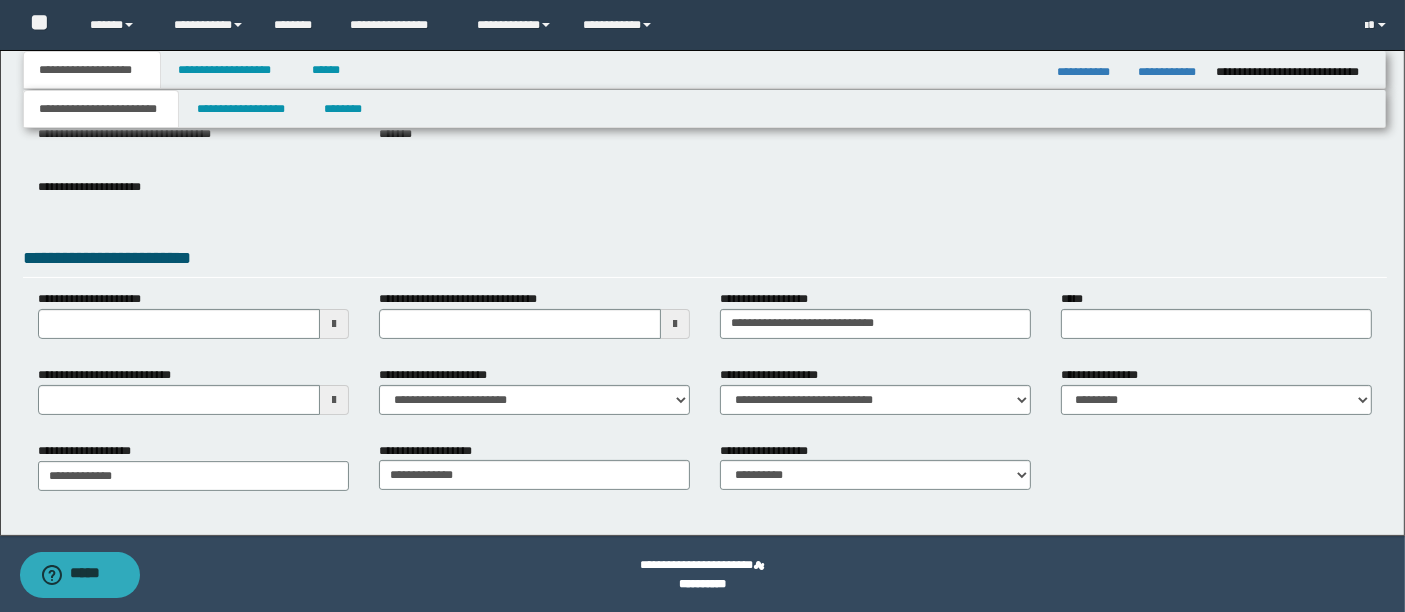 click on "**********" at bounding box center (705, 202) 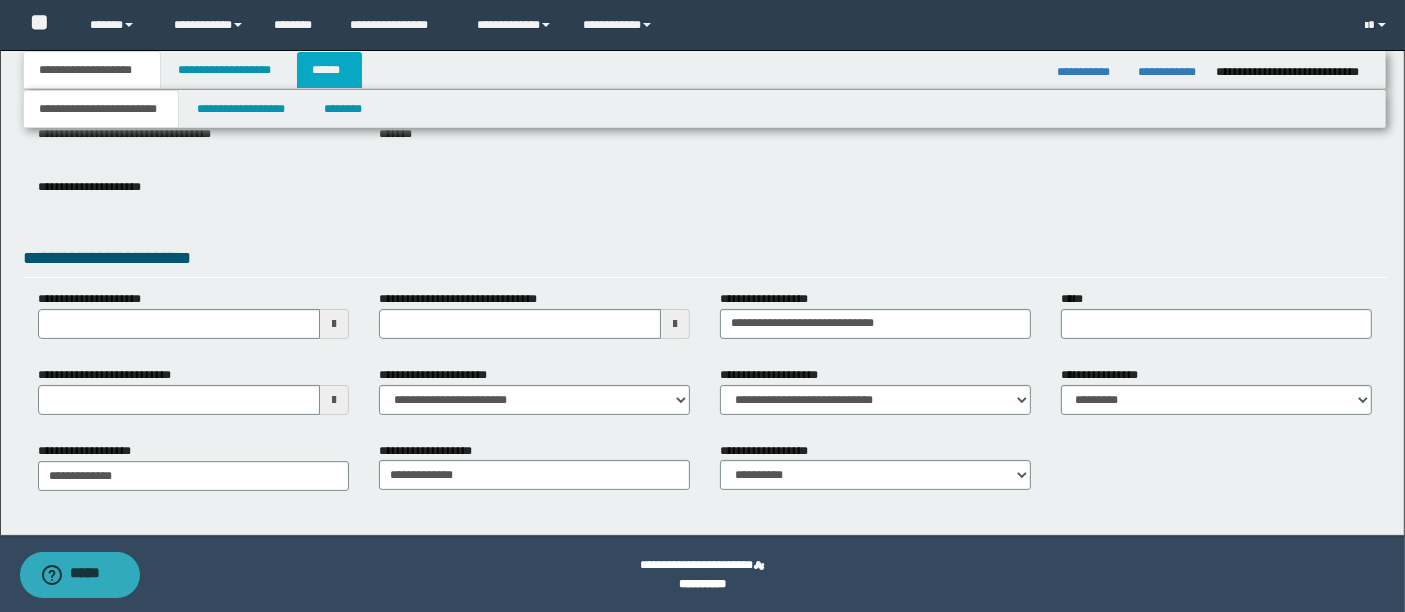 click on "******" at bounding box center (330, 70) 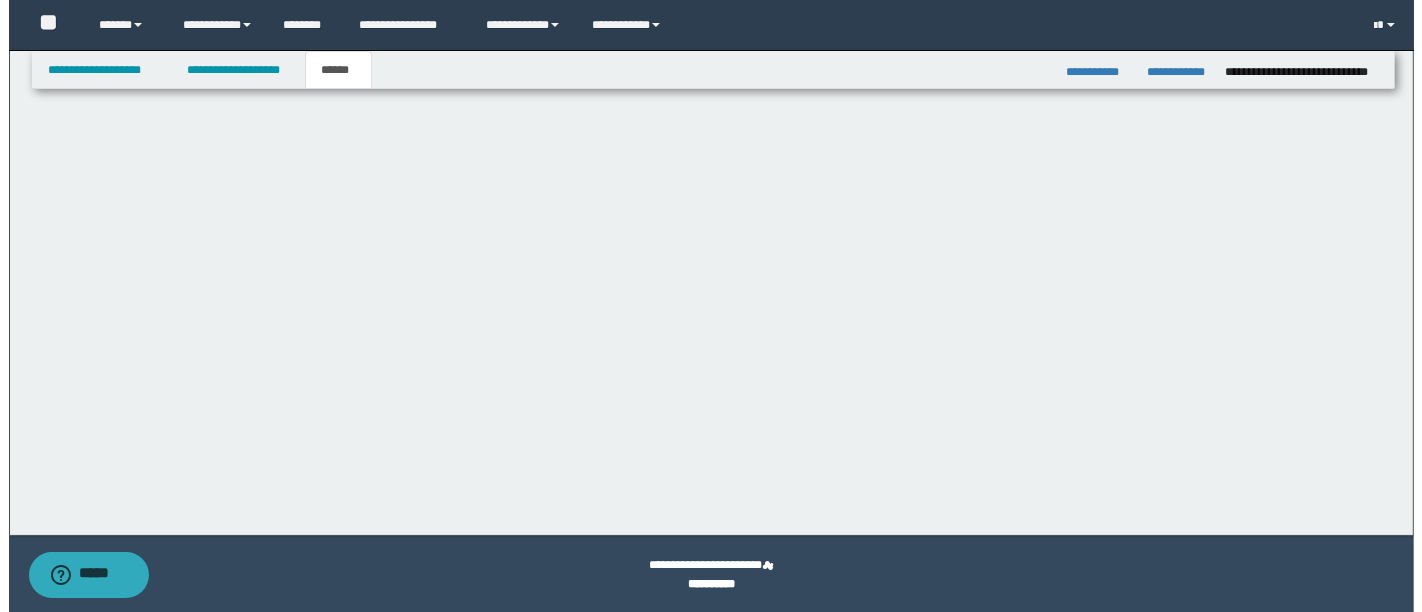 scroll, scrollTop: 0, scrollLeft: 0, axis: both 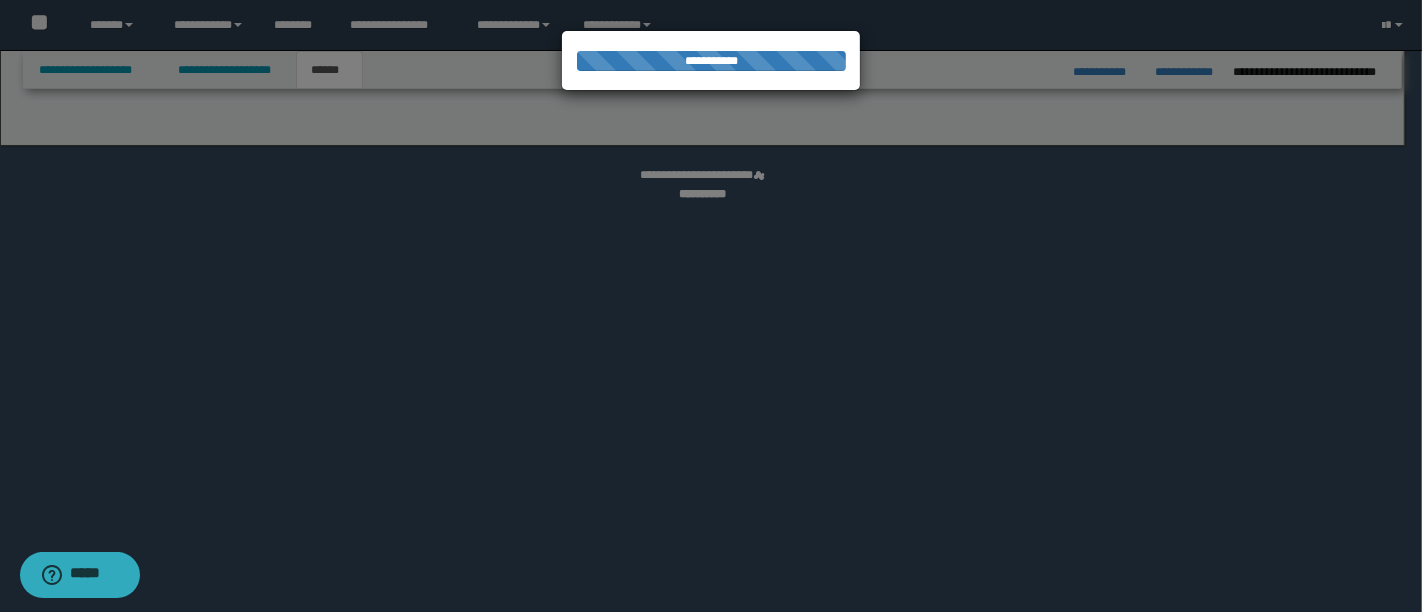 select on "*" 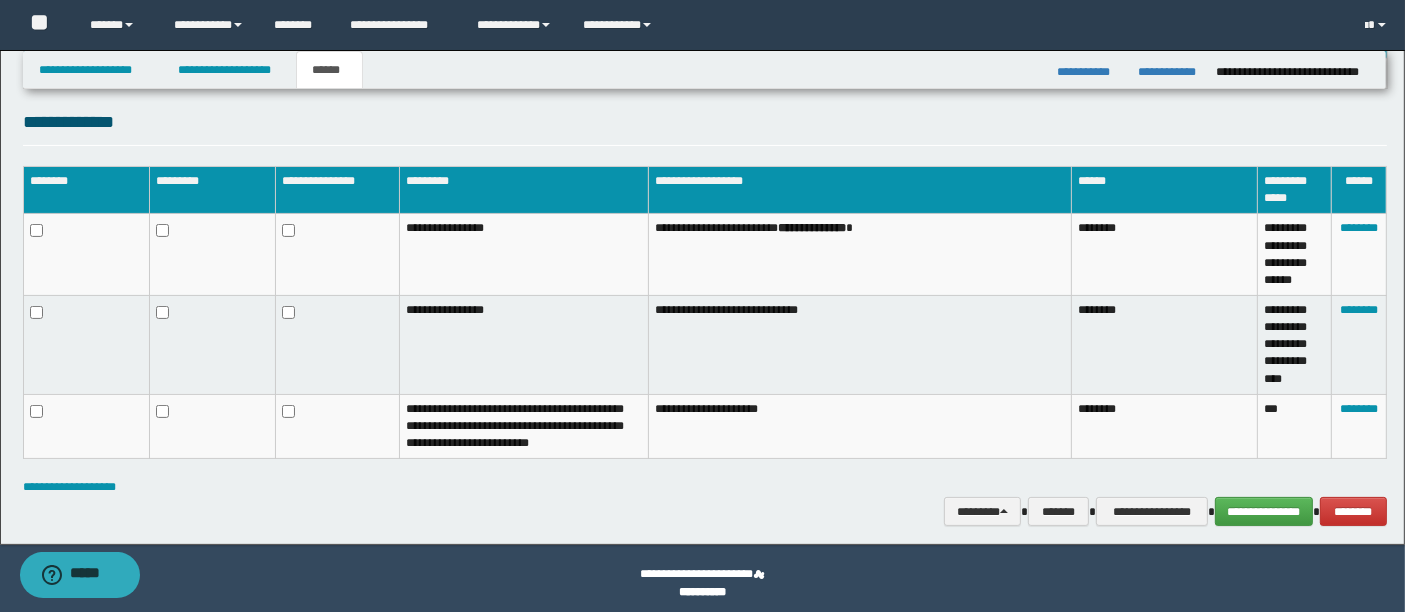 scroll, scrollTop: 391, scrollLeft: 0, axis: vertical 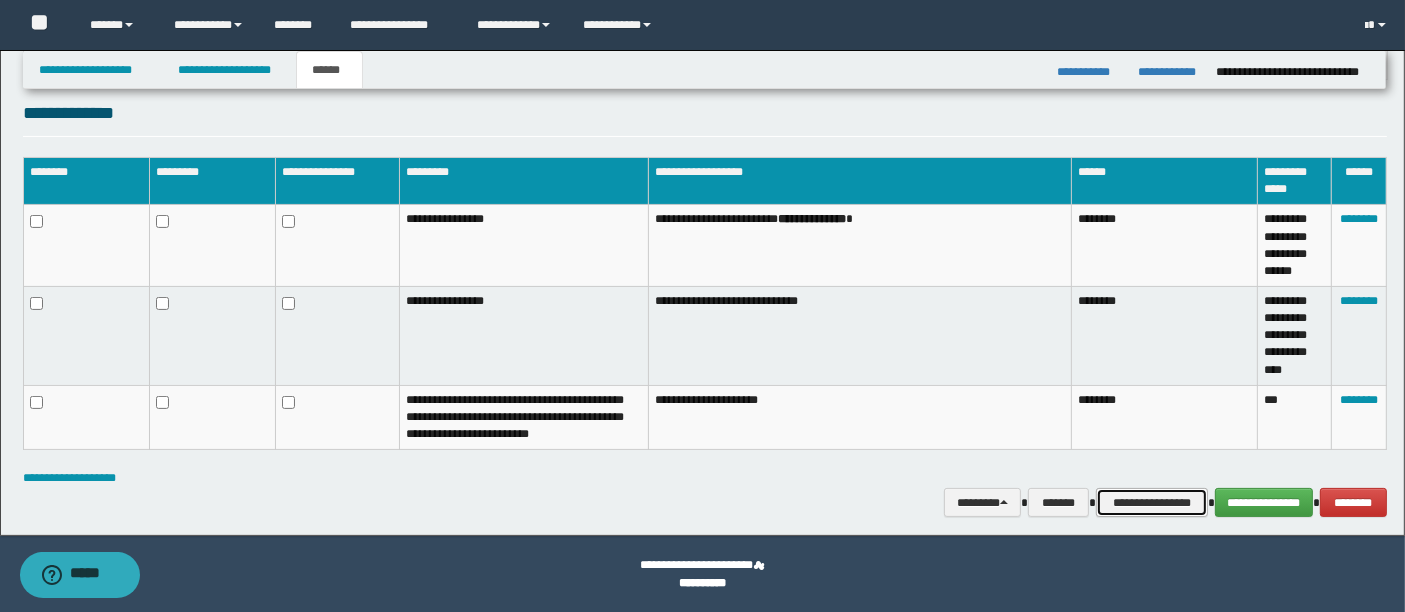 click on "**********" at bounding box center [1152, 502] 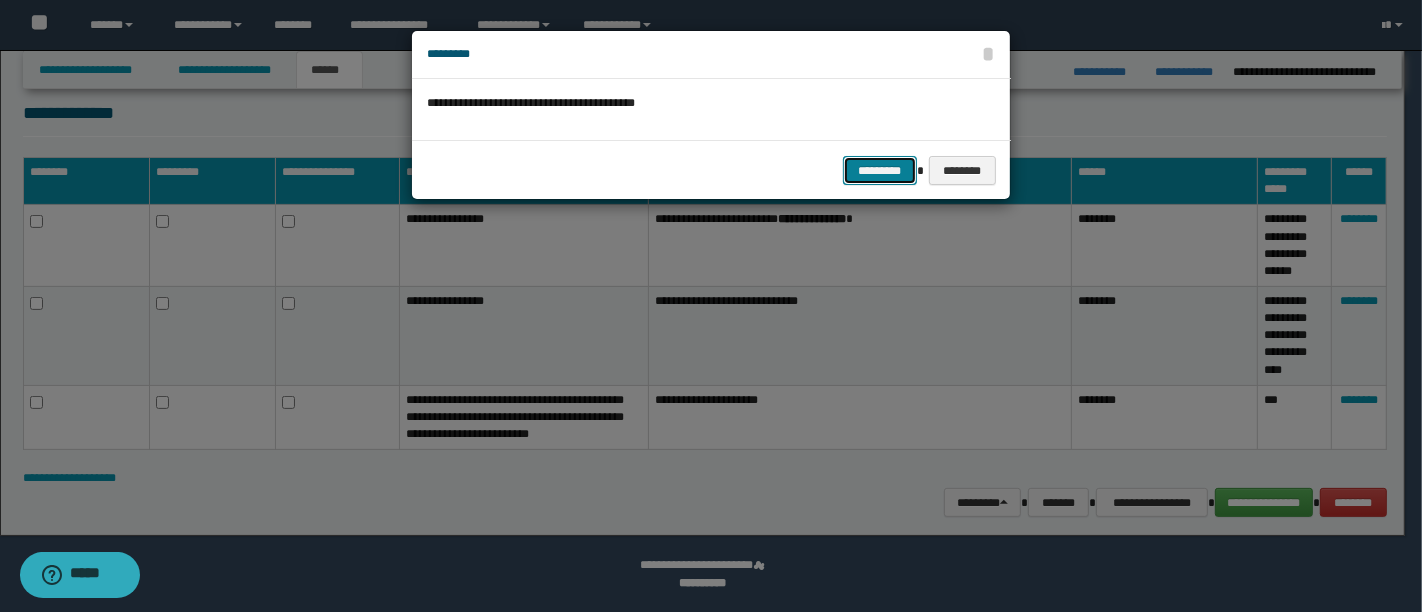 click on "*********" at bounding box center (880, 170) 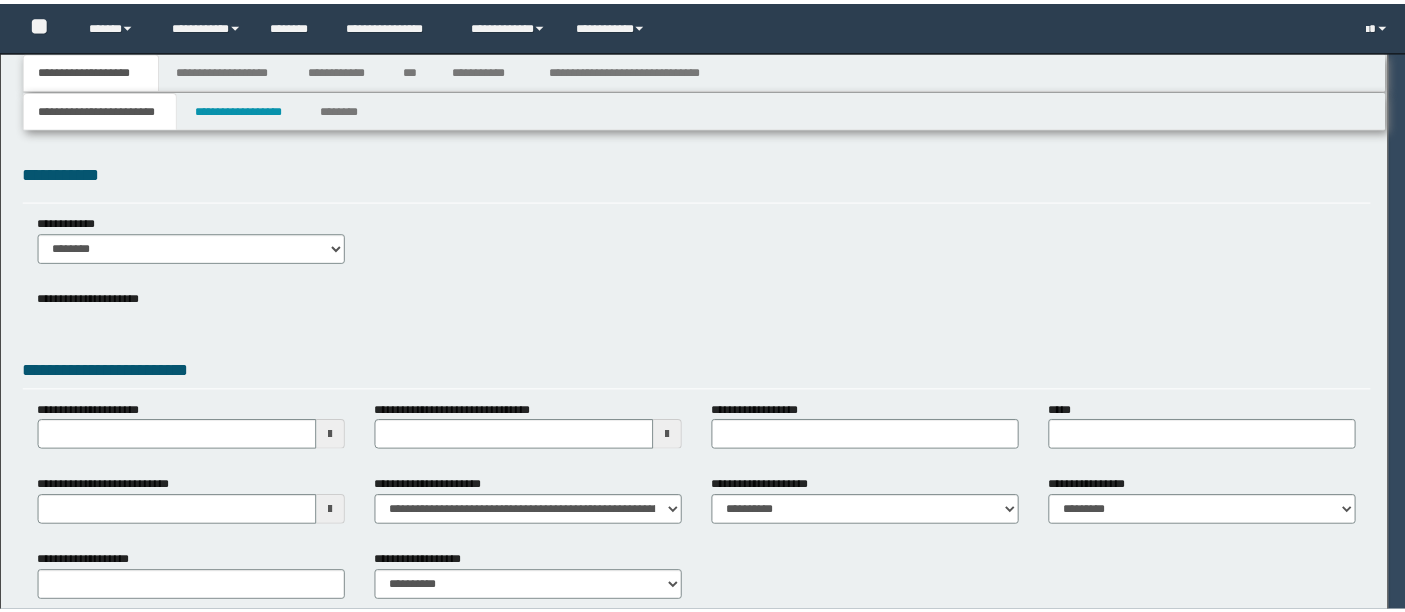 scroll, scrollTop: 0, scrollLeft: 0, axis: both 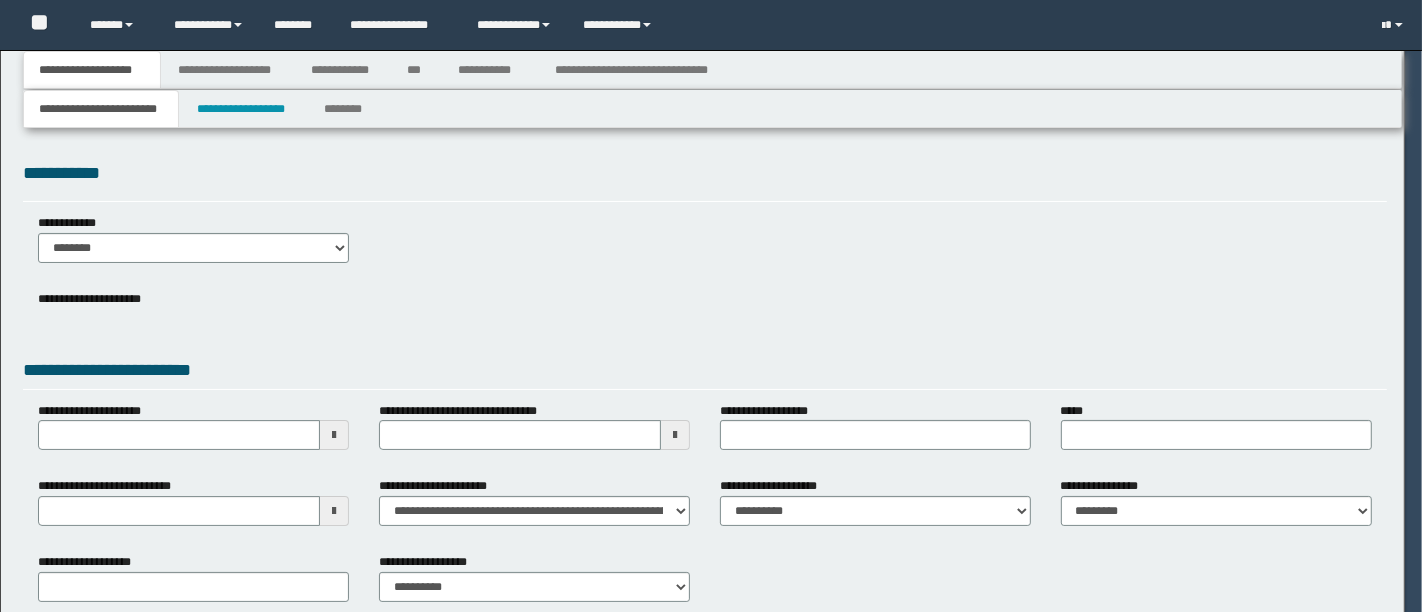 type on "**********" 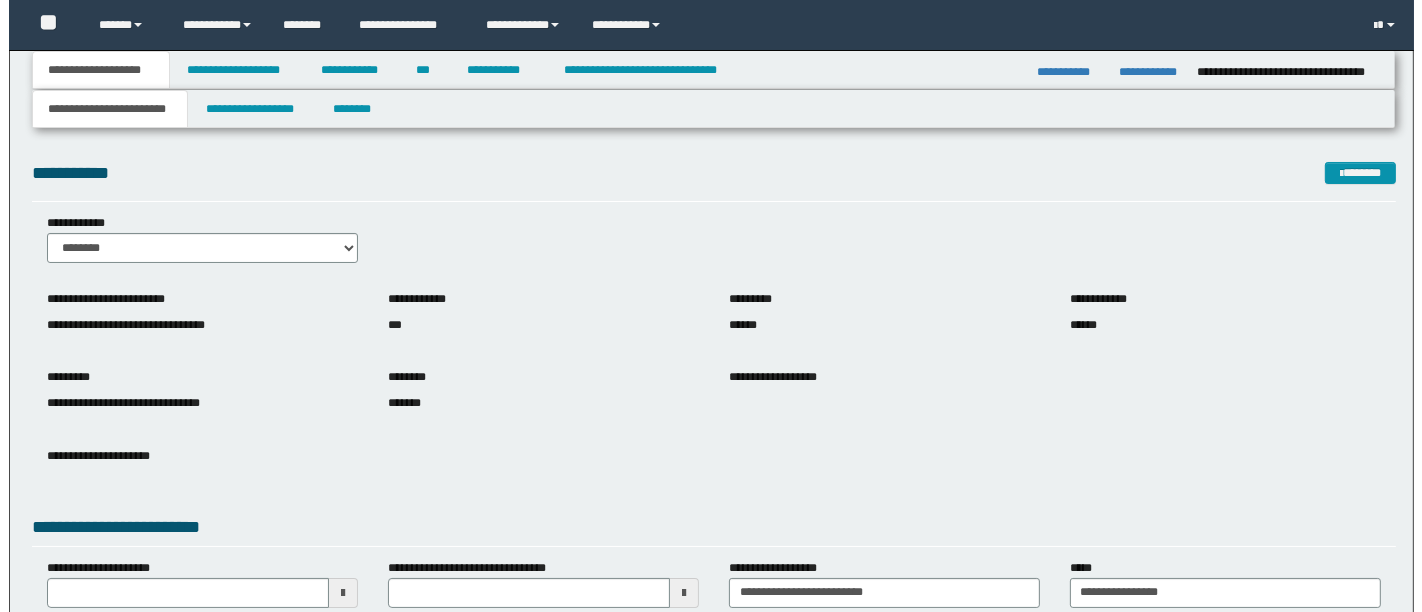 scroll, scrollTop: 0, scrollLeft: 0, axis: both 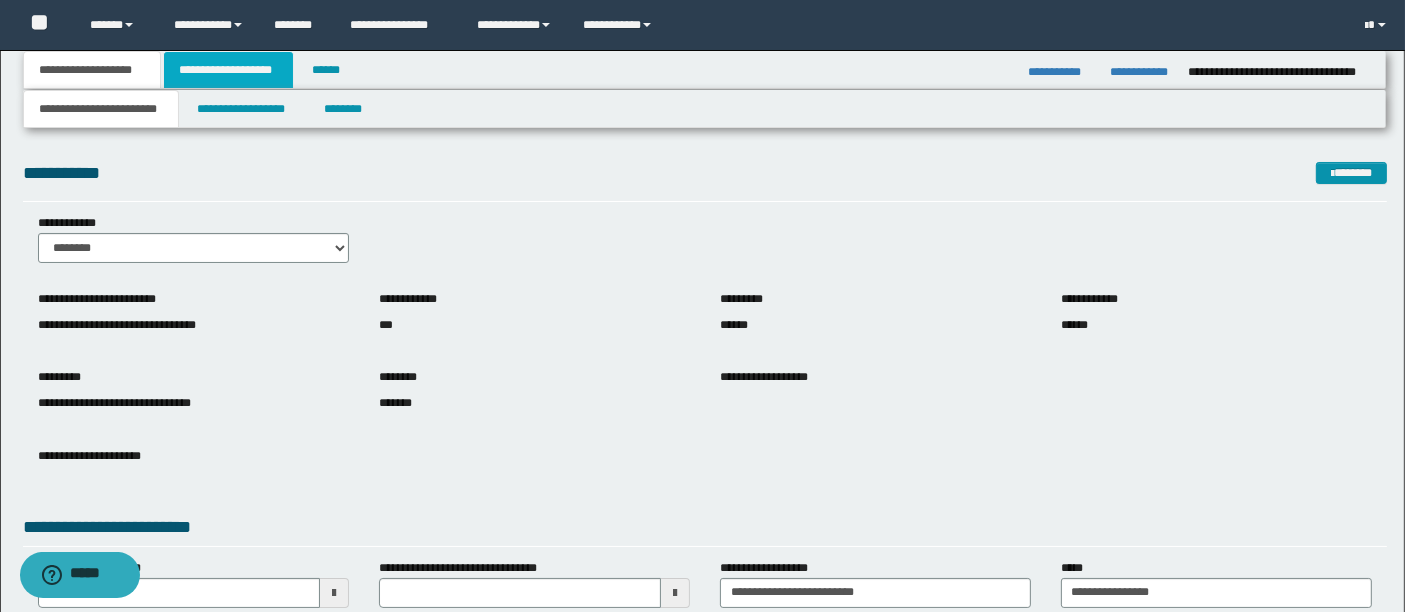 click on "**********" at bounding box center (228, 70) 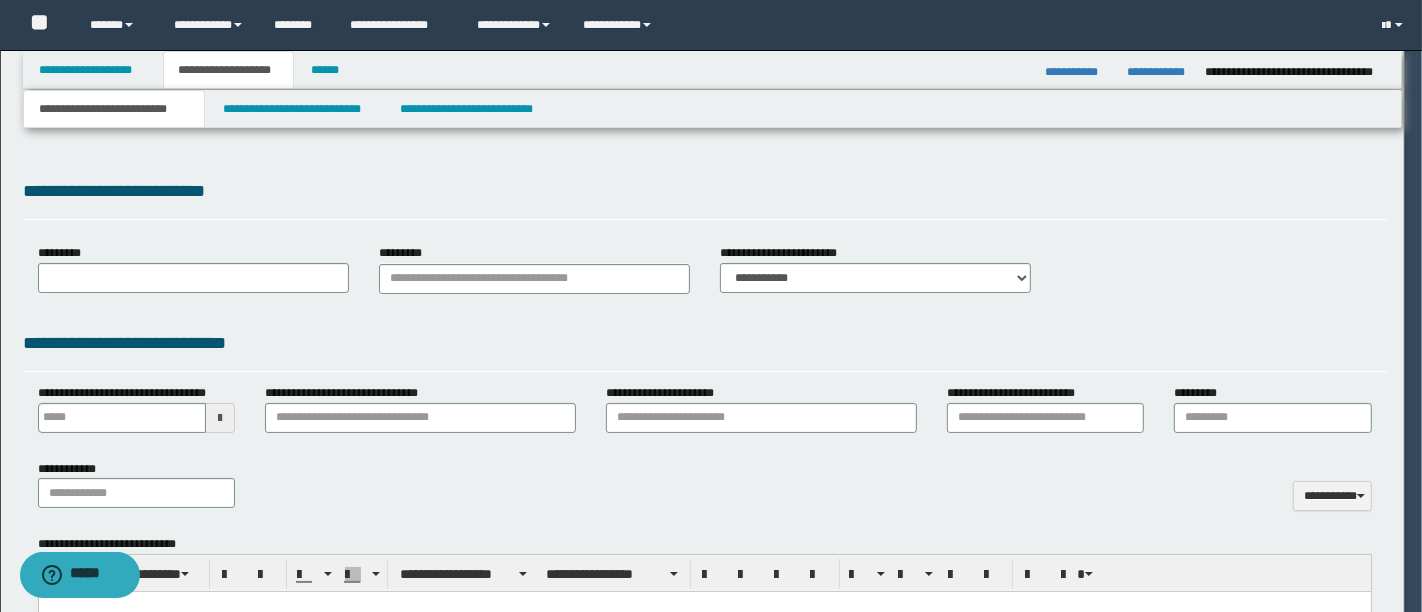 type 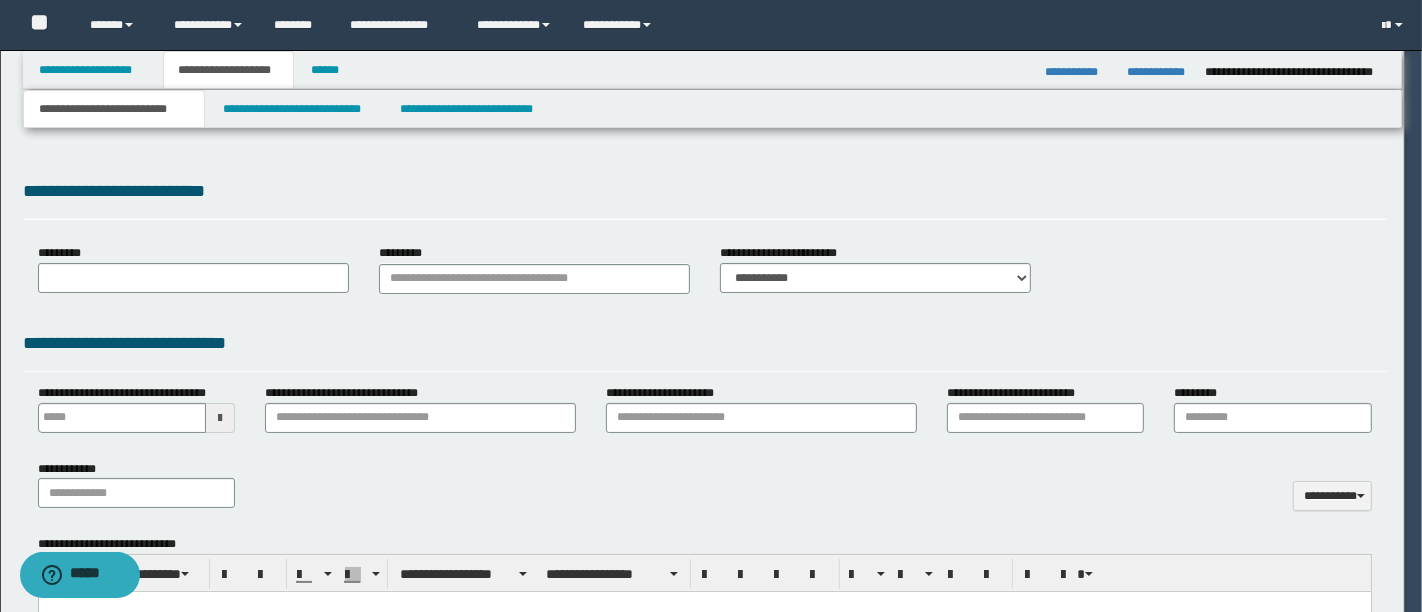 scroll, scrollTop: 0, scrollLeft: 0, axis: both 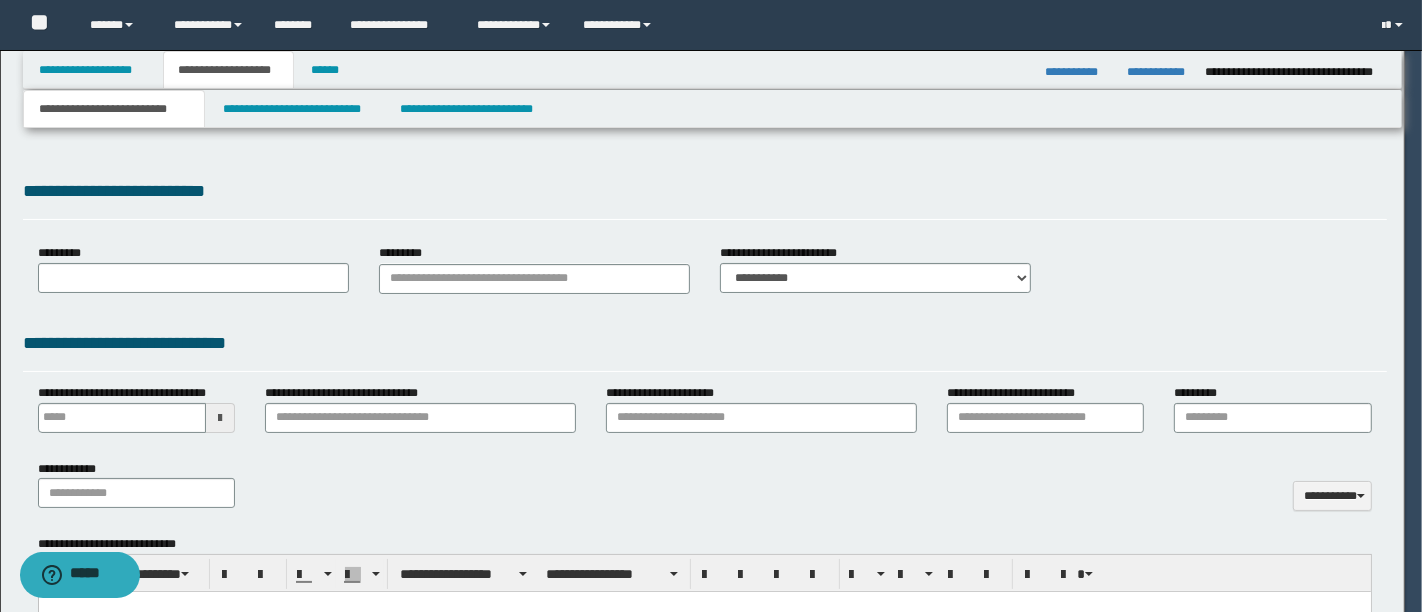select on "*" 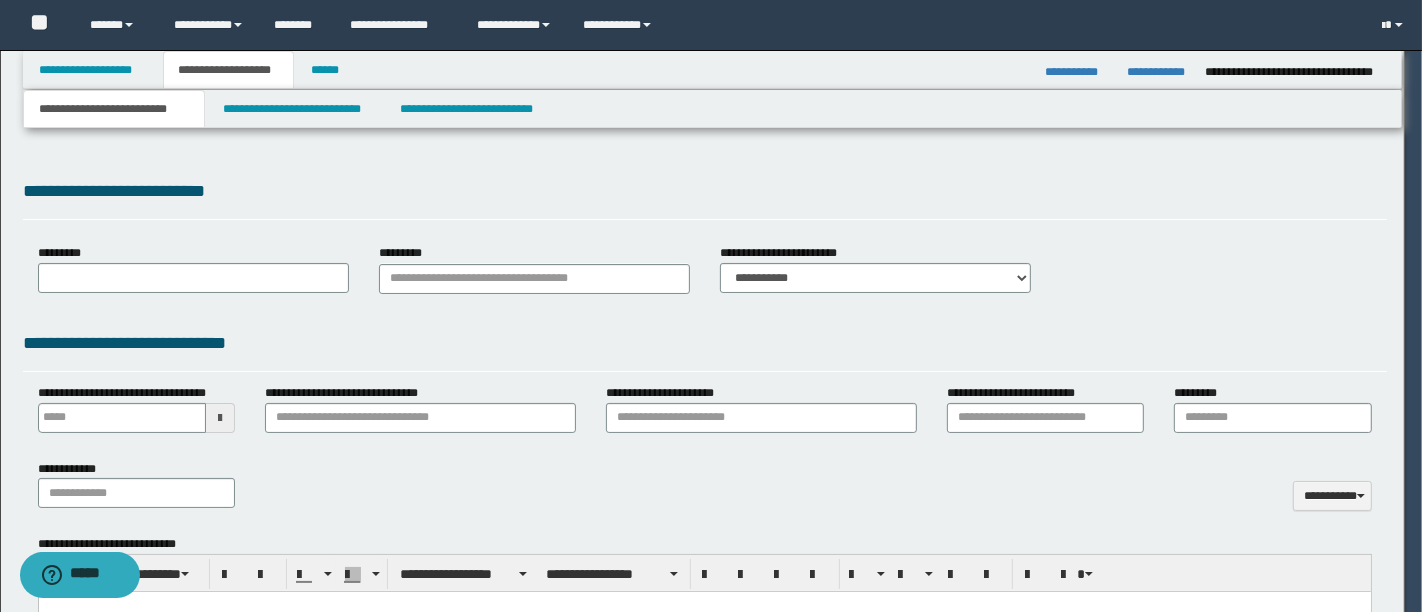 select on "*" 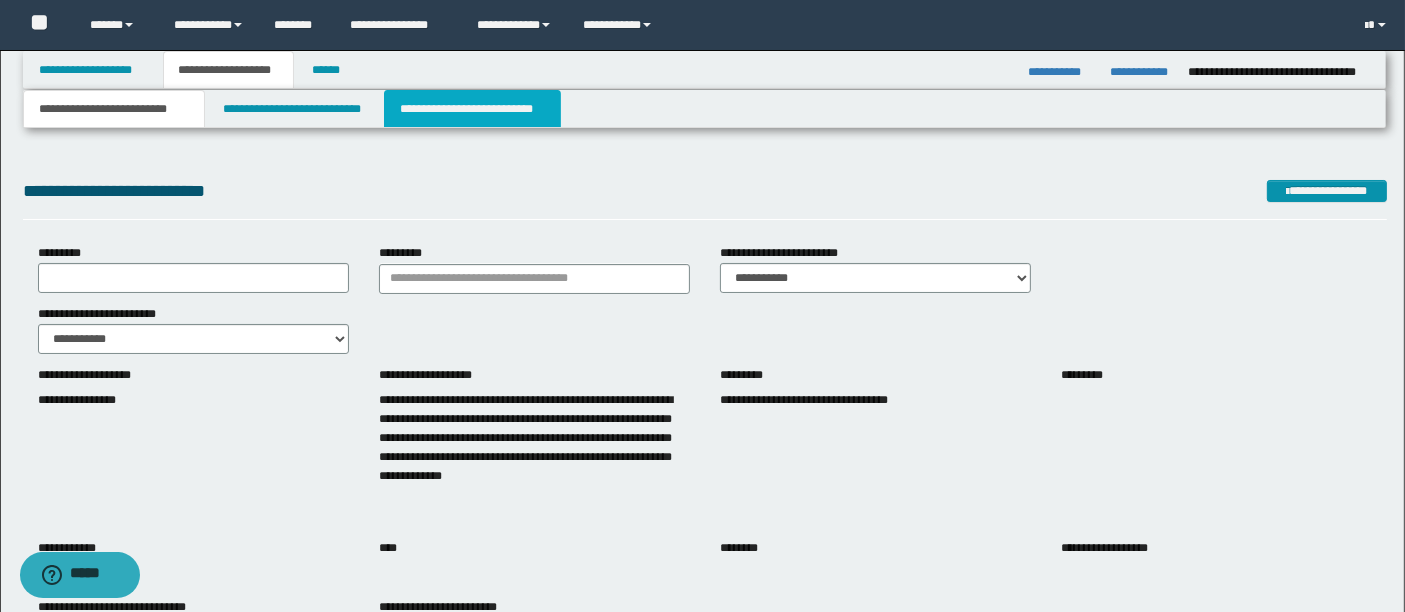 click on "**********" at bounding box center [472, 109] 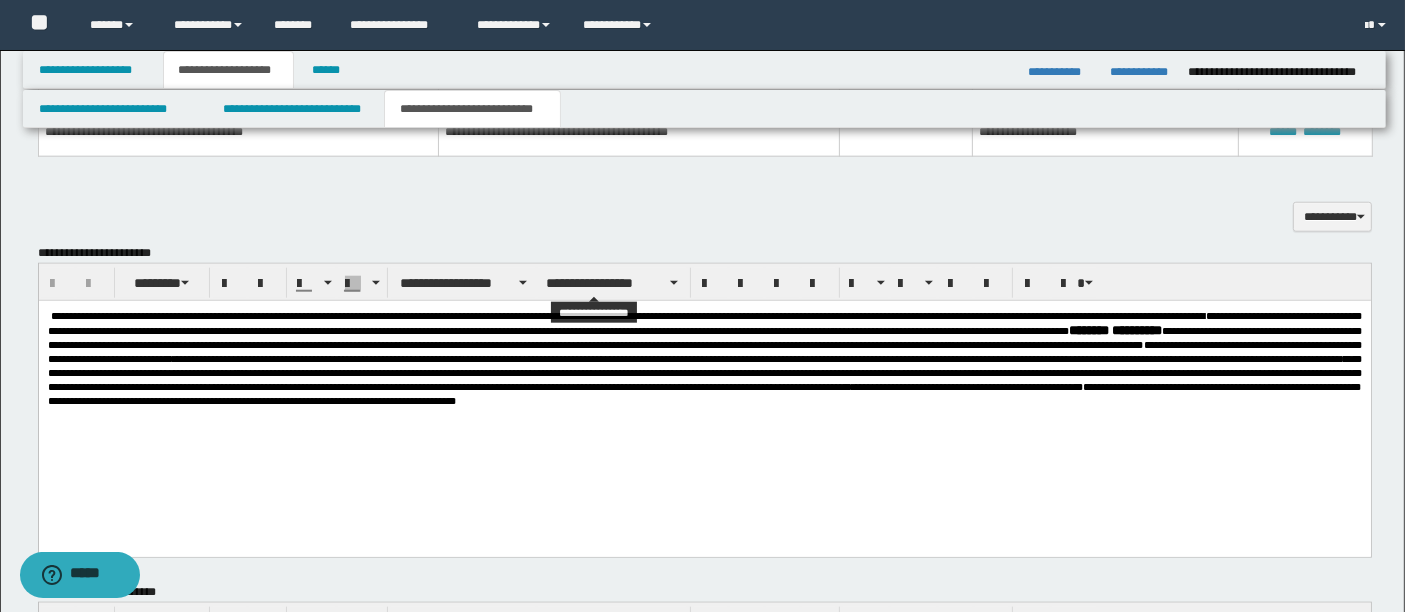 scroll, scrollTop: 2062, scrollLeft: 0, axis: vertical 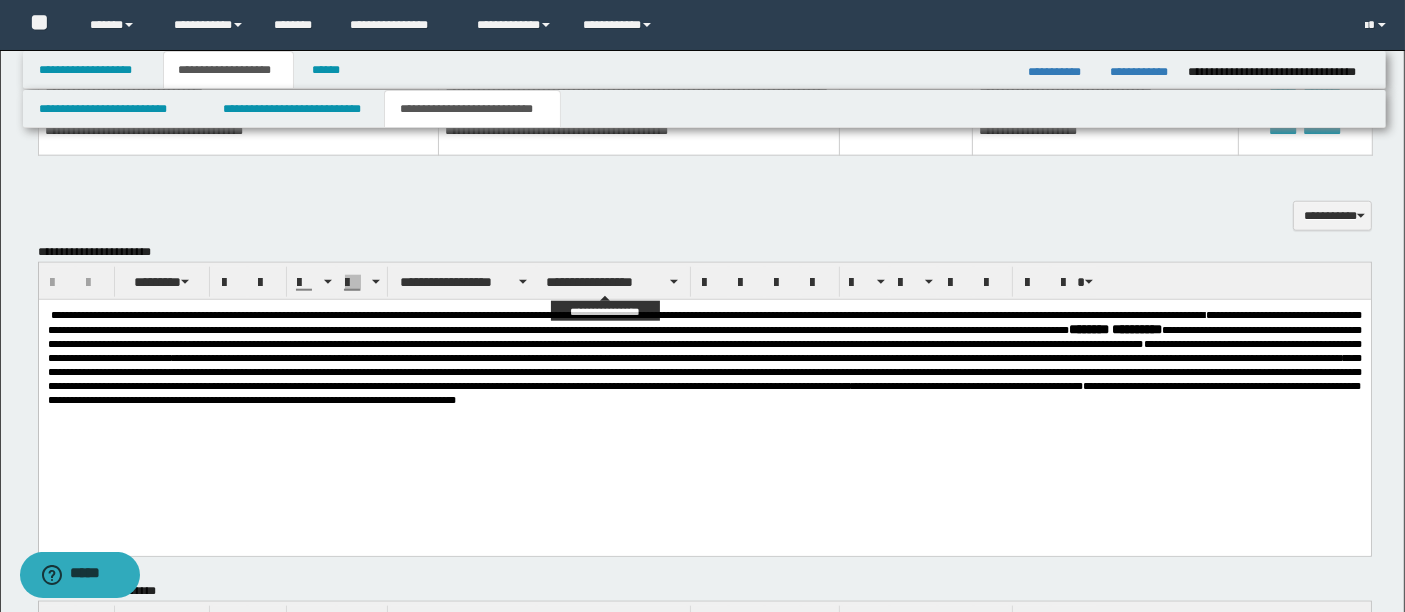 click on "**********" at bounding box center [612, 282] 